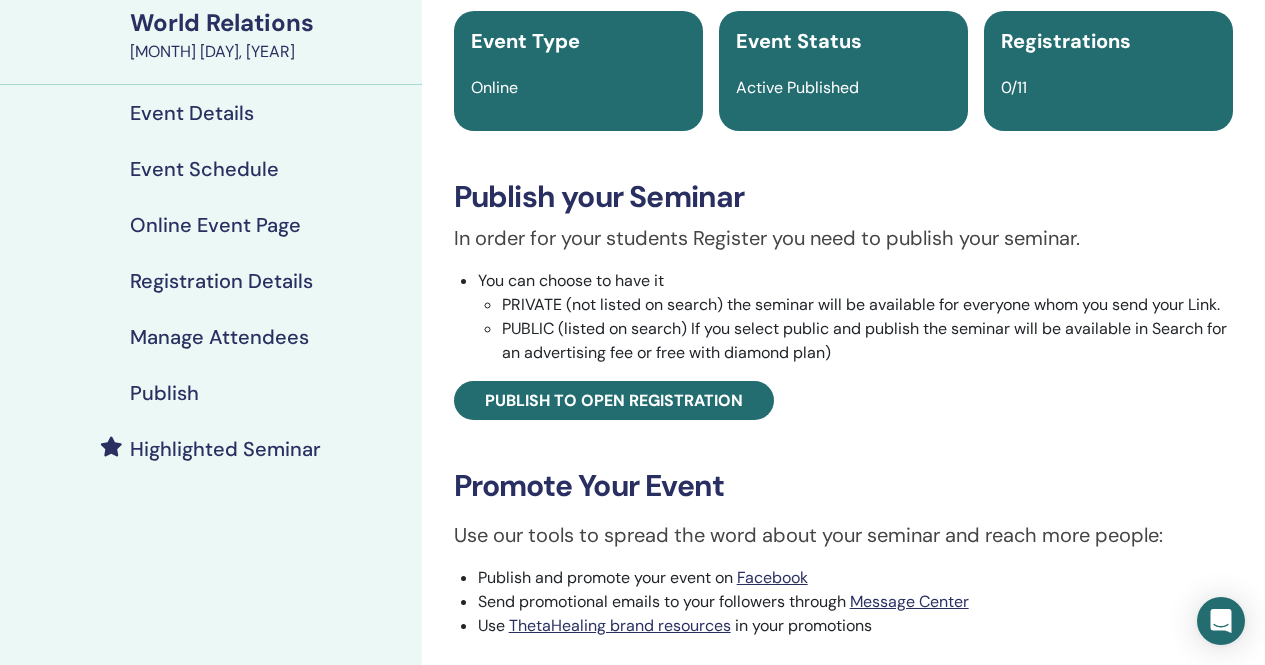scroll, scrollTop: 0, scrollLeft: 0, axis: both 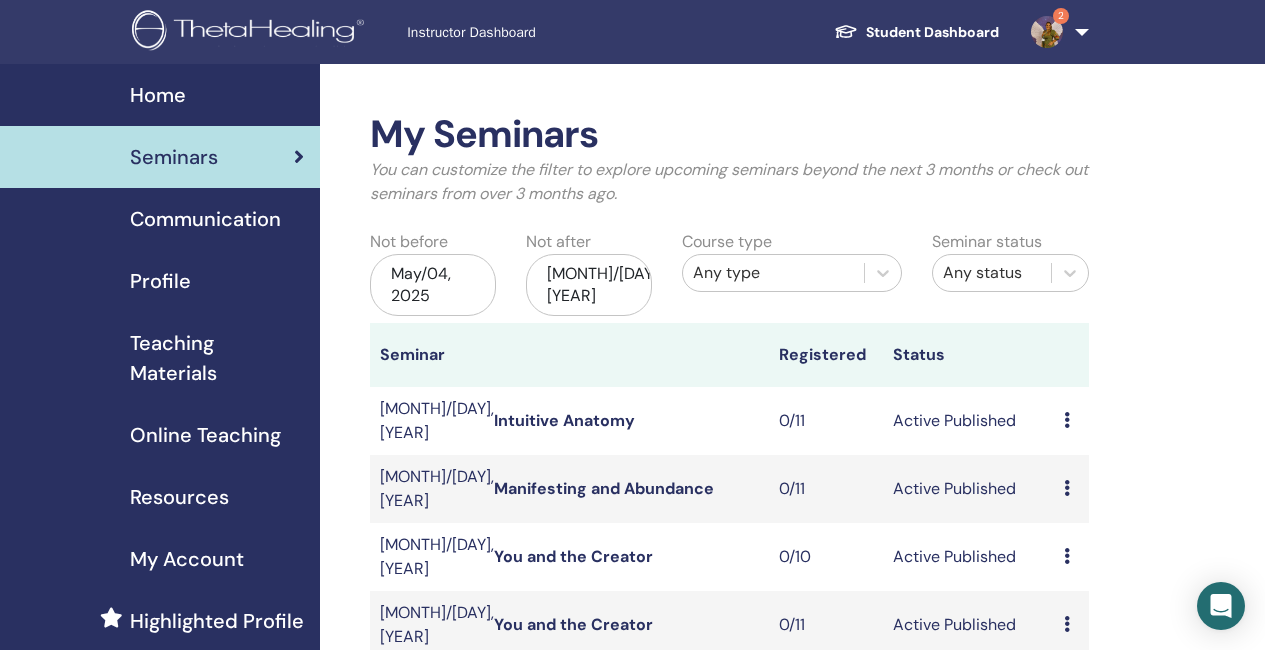click on "Seminars" at bounding box center [174, 157] 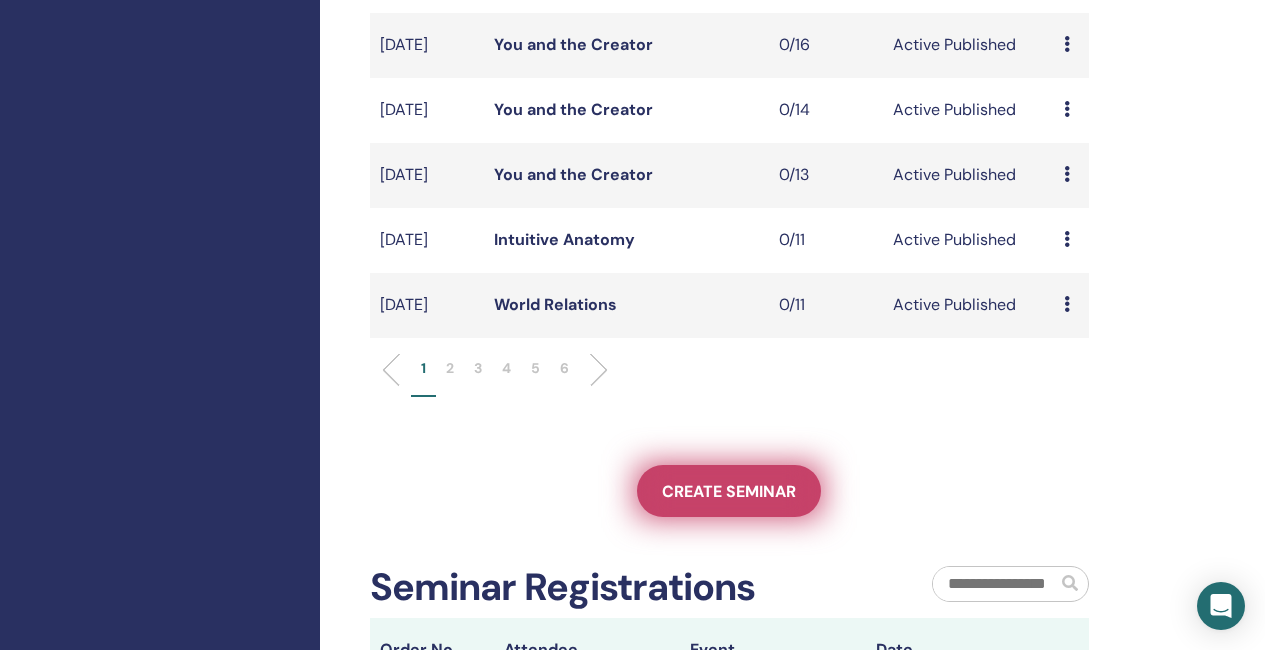 scroll, scrollTop: 700, scrollLeft: 0, axis: vertical 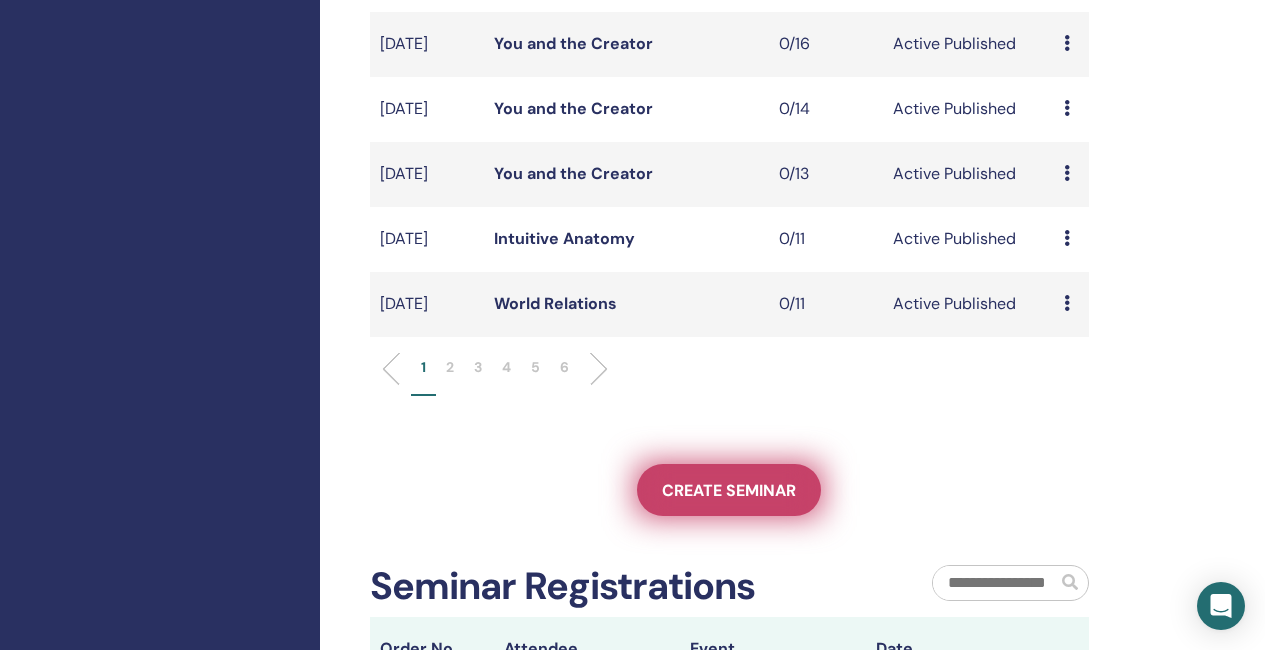 click on "Create seminar" at bounding box center [729, 490] 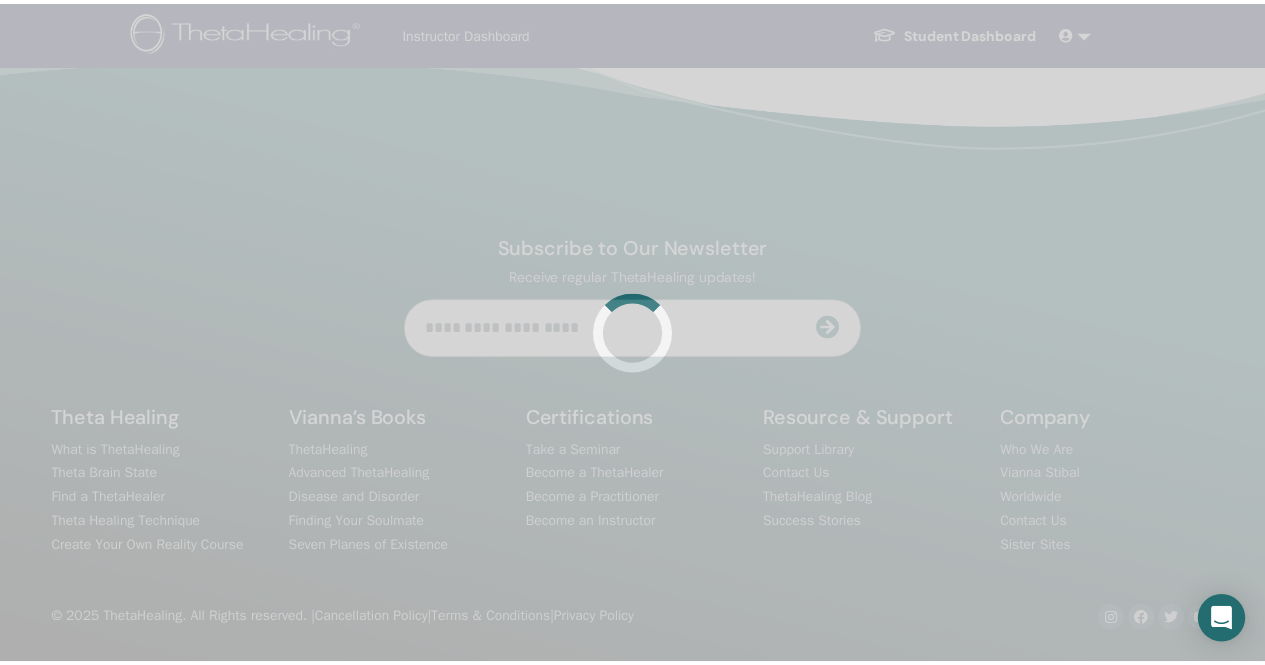 scroll, scrollTop: 0, scrollLeft: 0, axis: both 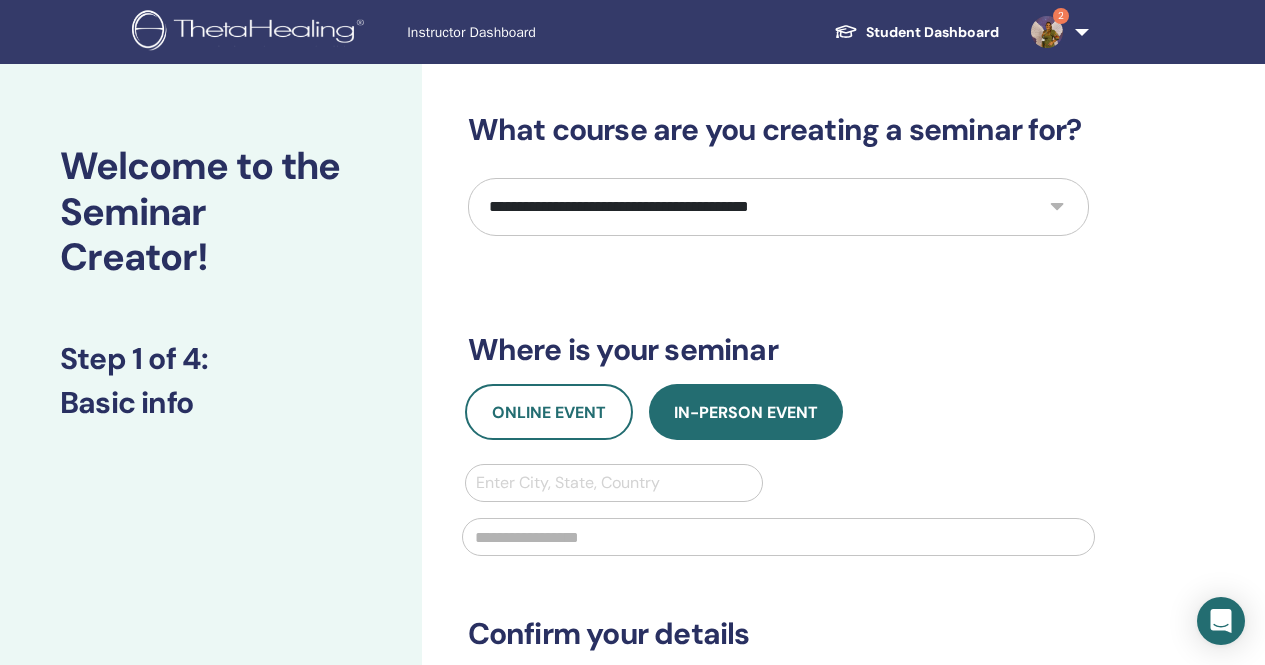 click on "**********" at bounding box center [778, 207] 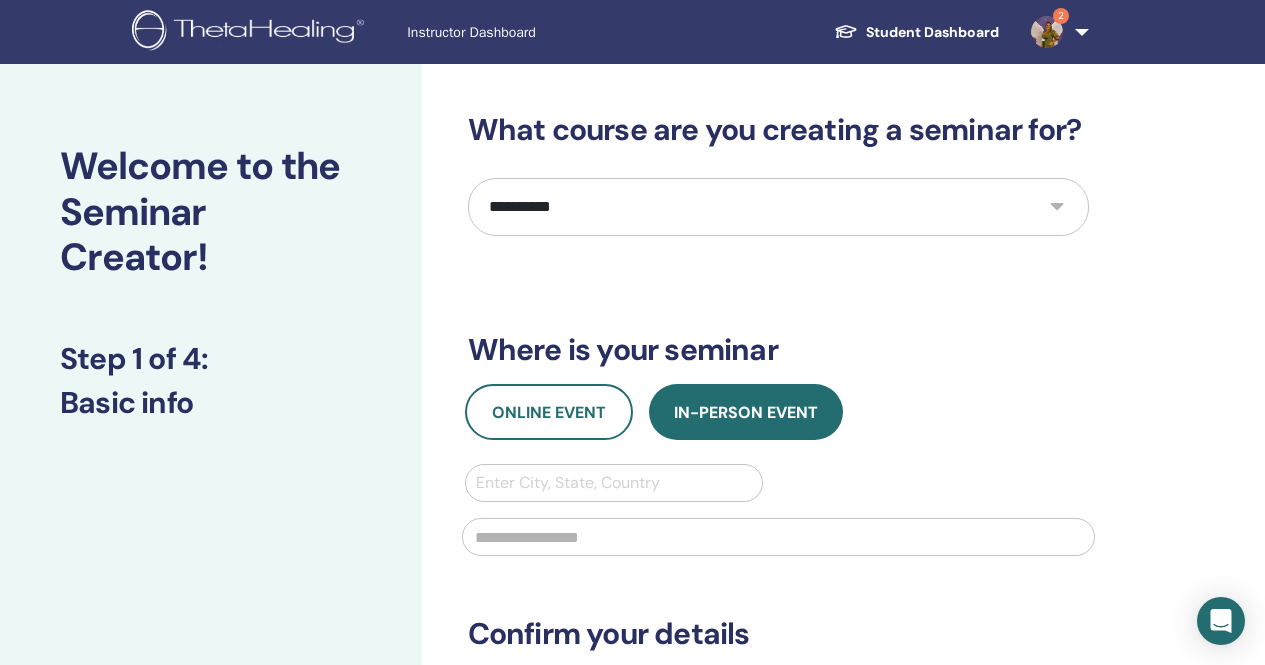 click on "**********" at bounding box center (778, 207) 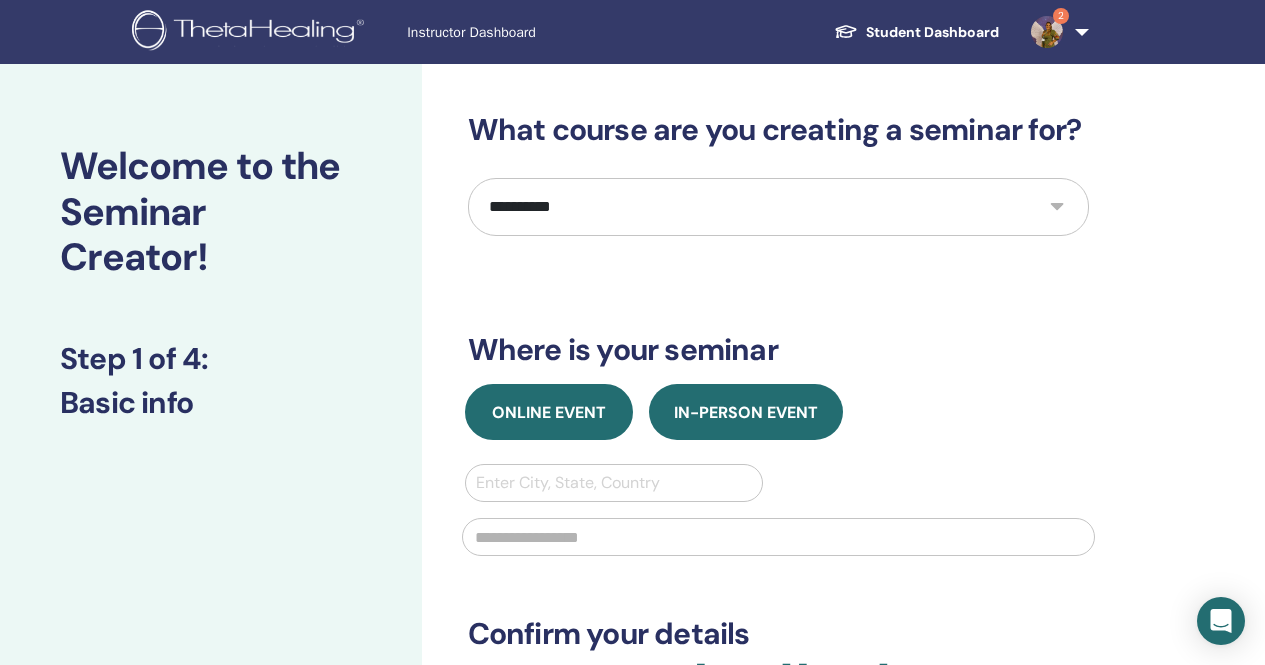 click on "Online Event" at bounding box center (549, 412) 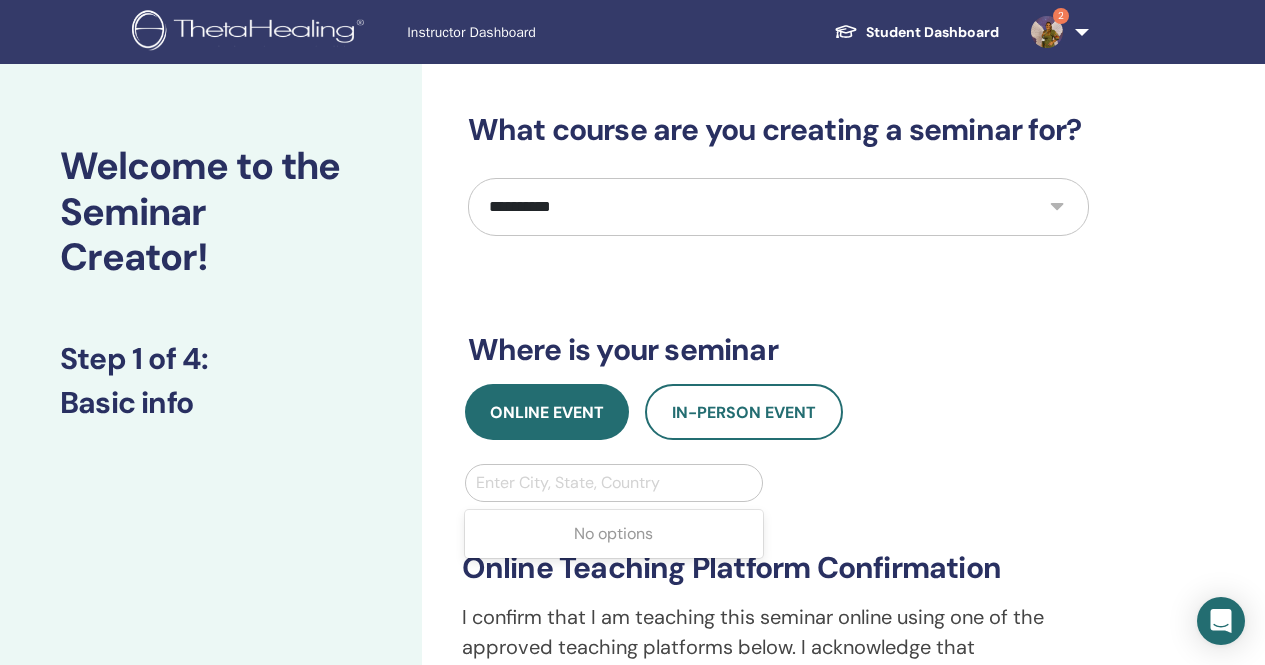 click at bounding box center [614, 483] 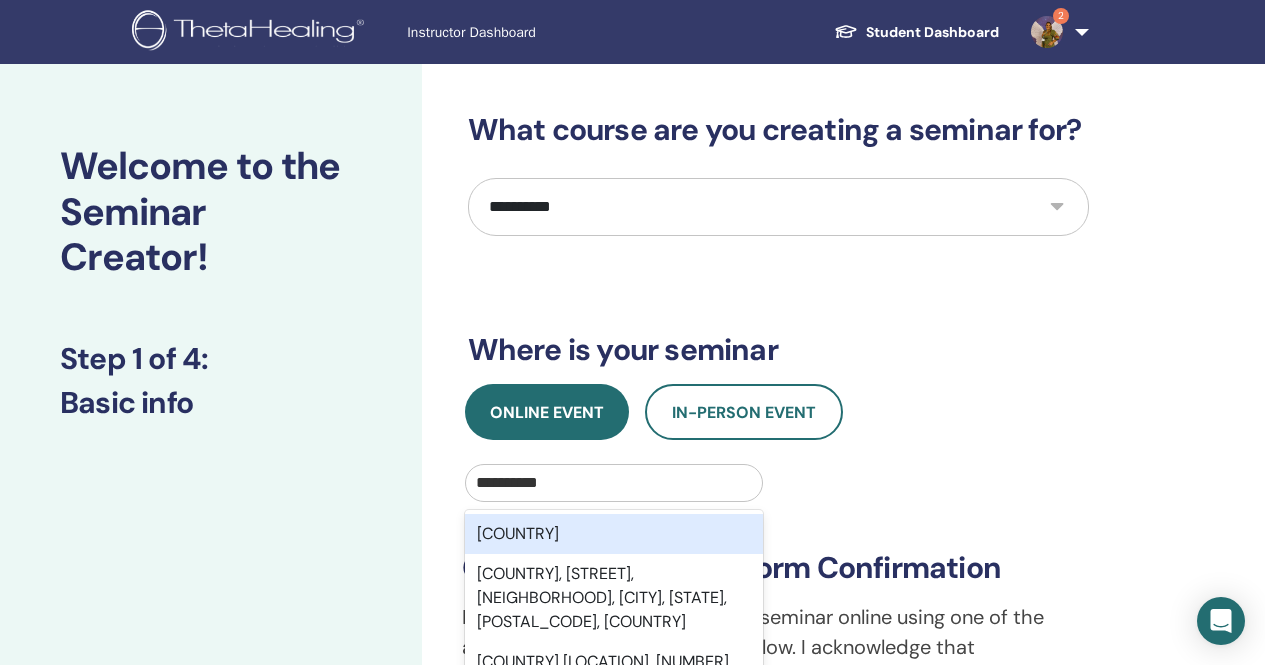 type on "**********" 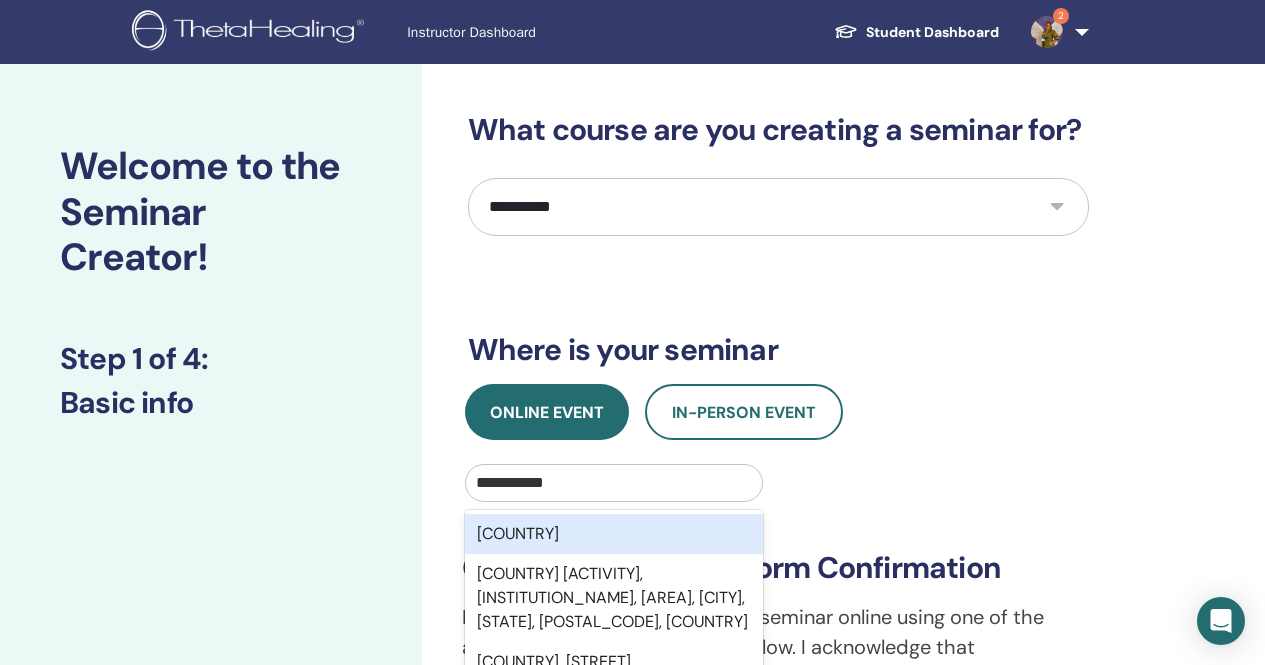 click on "United Kingdom" at bounding box center (614, 534) 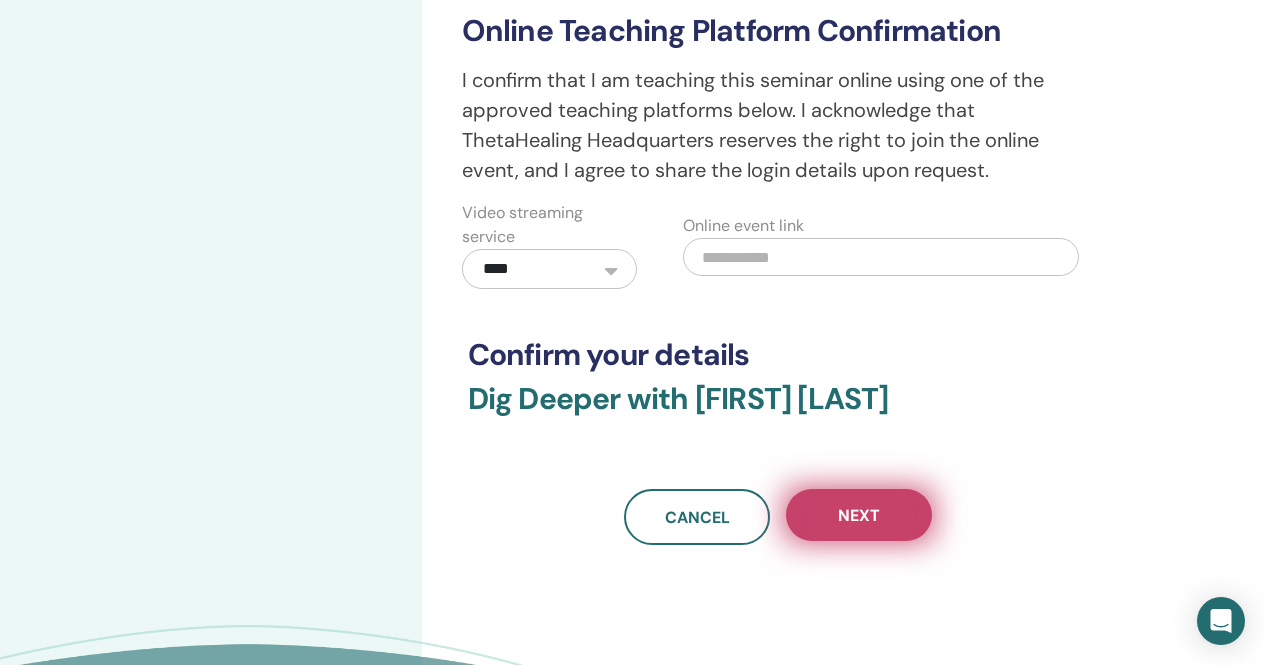 scroll, scrollTop: 600, scrollLeft: 0, axis: vertical 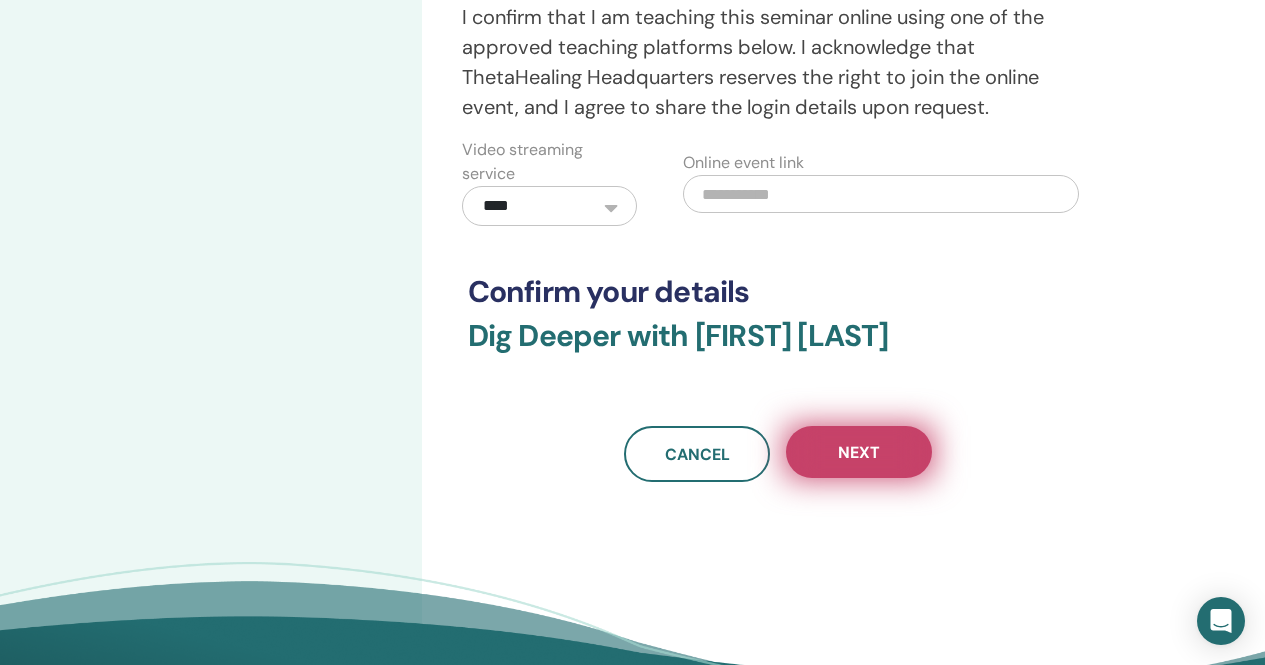 click on "Next" at bounding box center (859, 452) 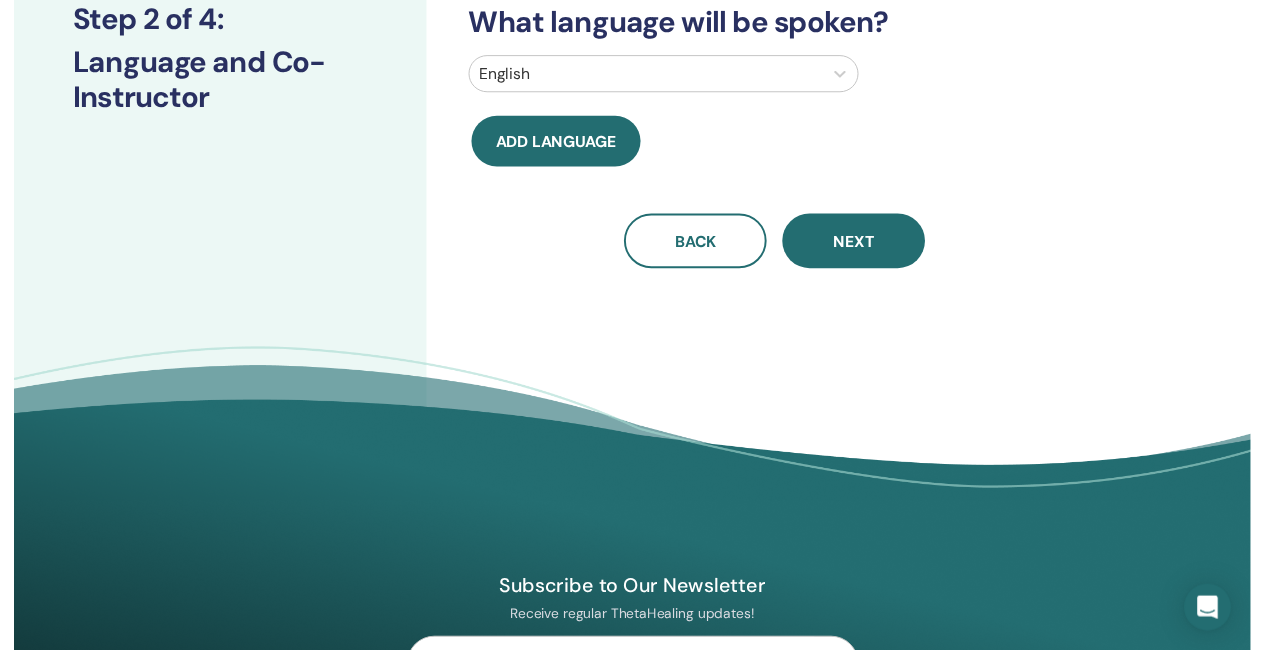 scroll, scrollTop: 0, scrollLeft: 0, axis: both 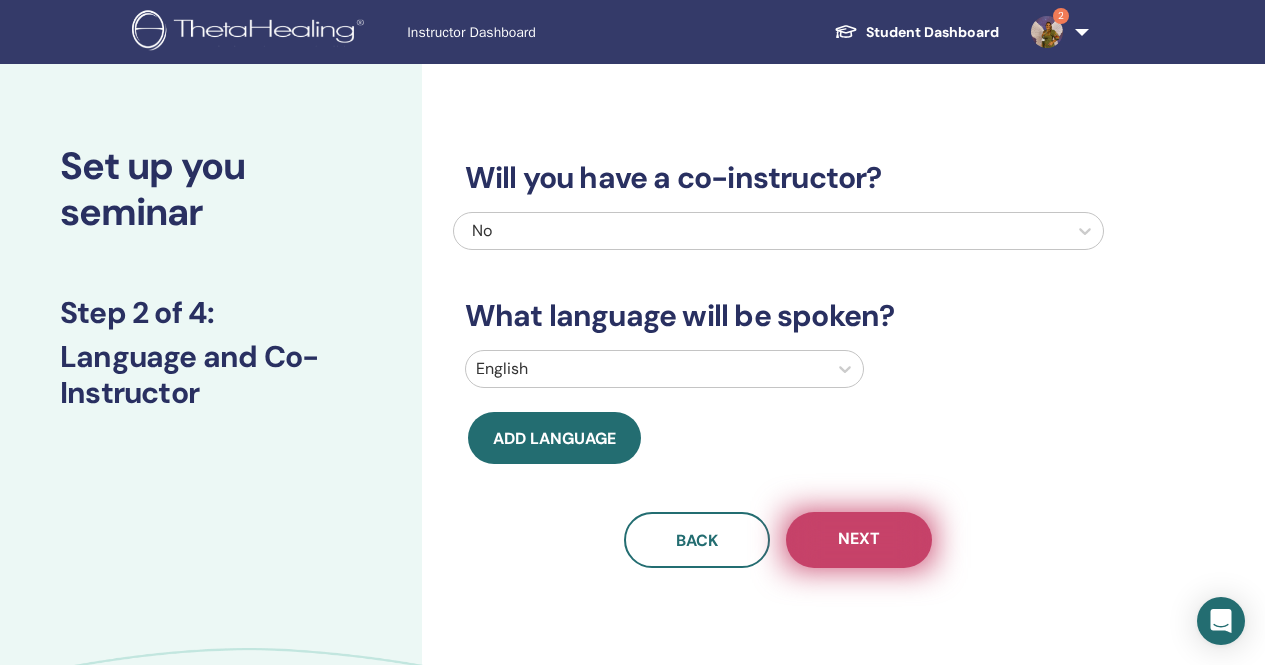 click on "Next" at bounding box center [859, 540] 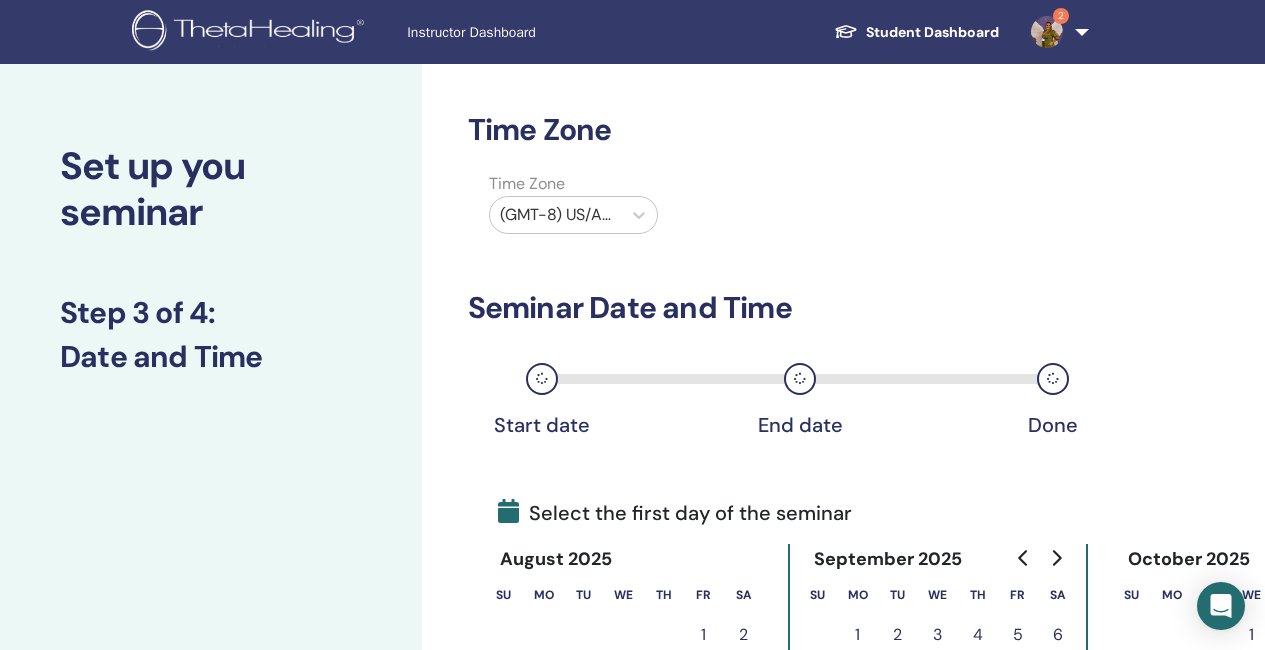 click at bounding box center (555, 215) 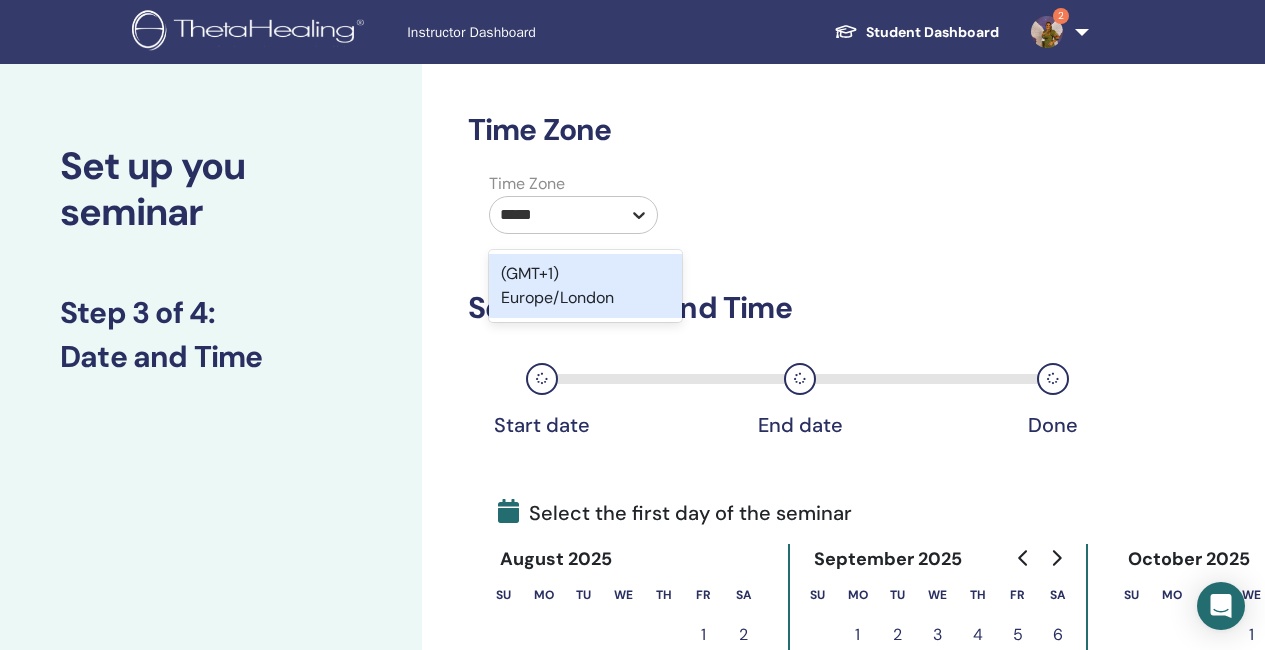 type on "******" 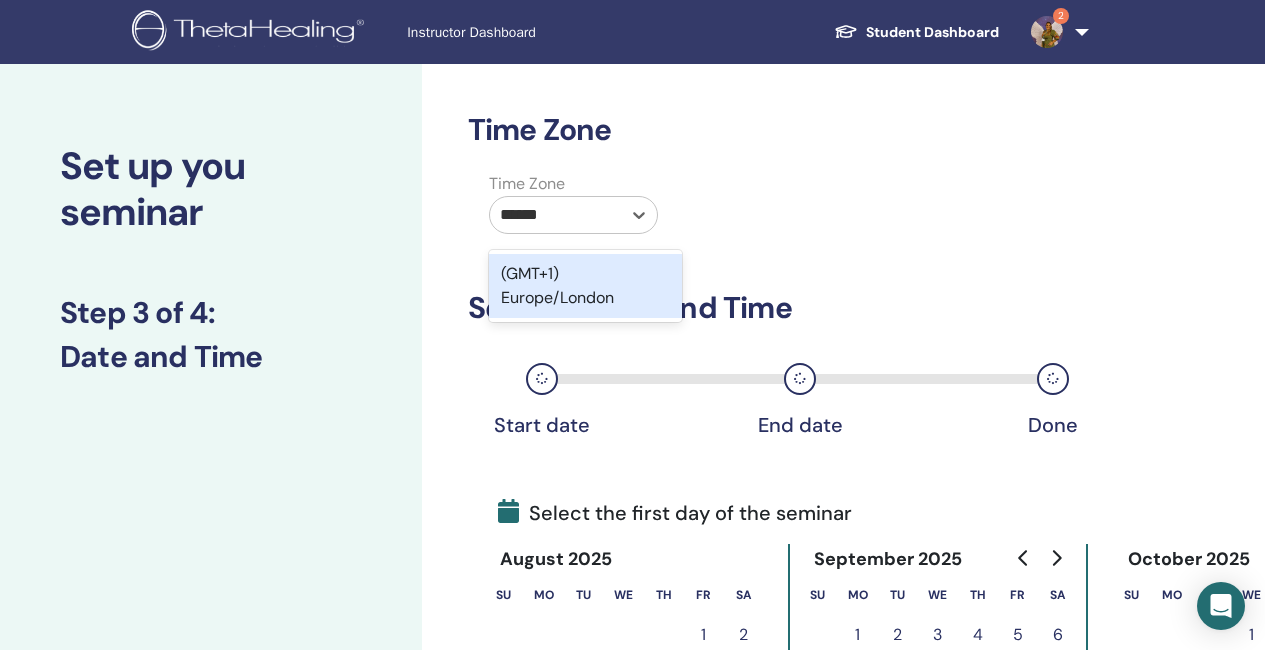 click on "(GMT+1) Europe/London" at bounding box center [585, 286] 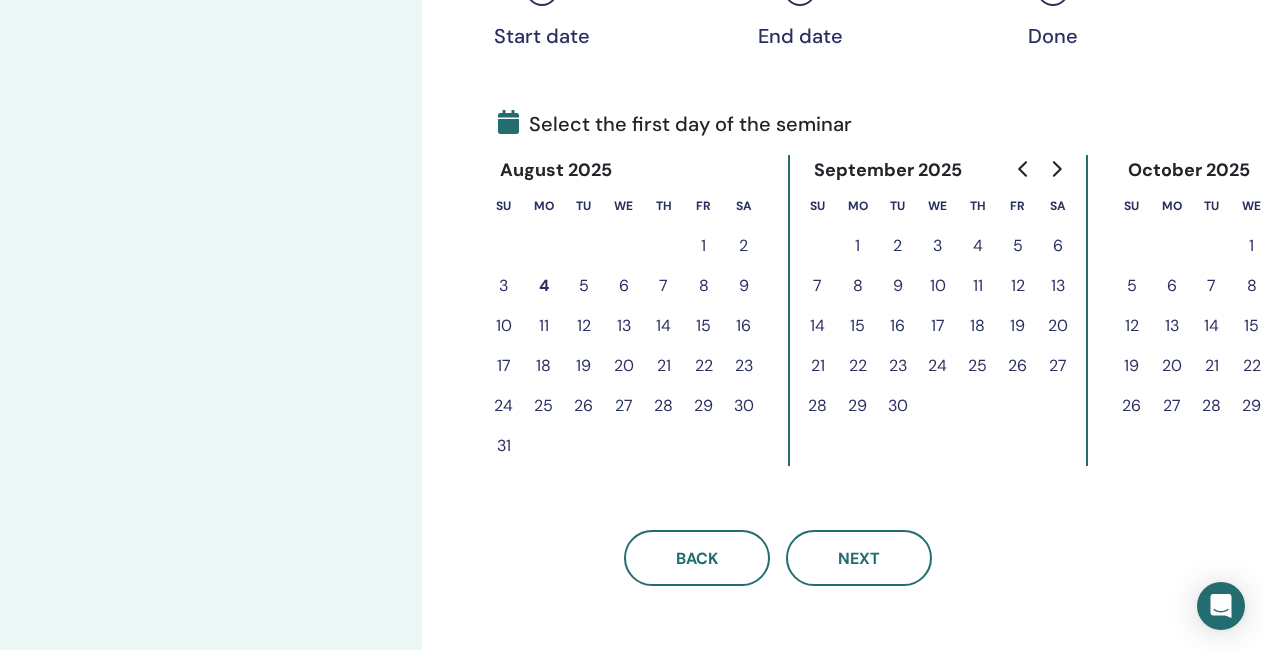 scroll, scrollTop: 400, scrollLeft: 0, axis: vertical 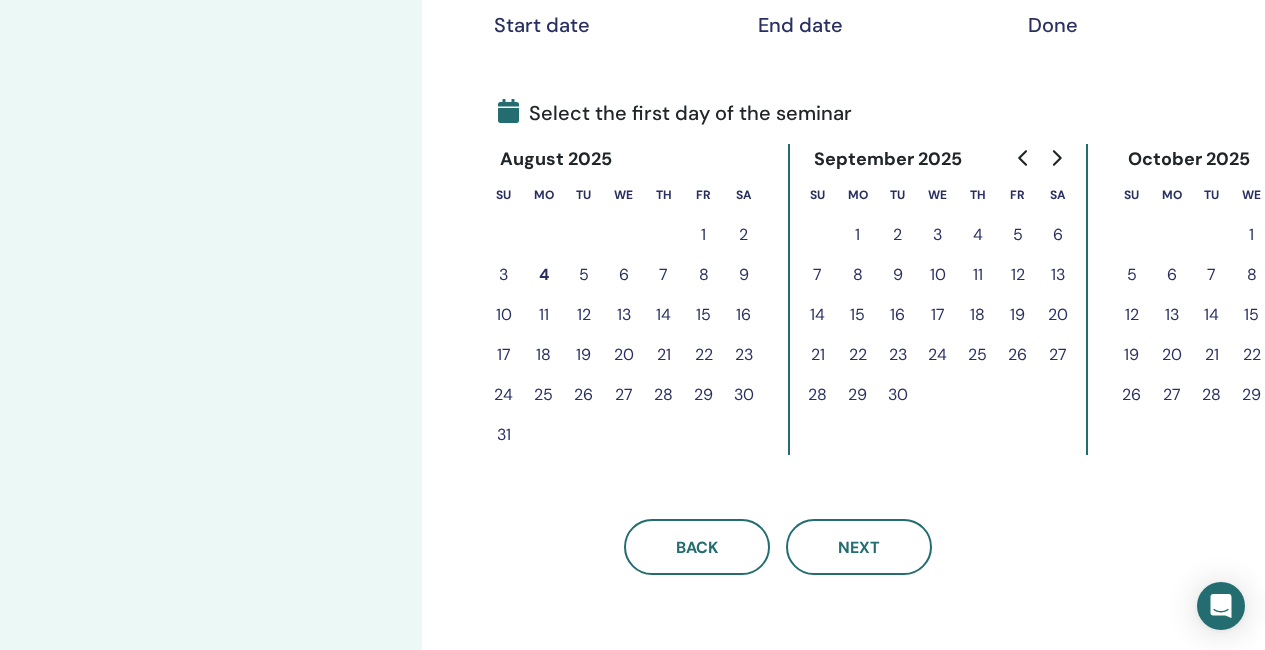 click on "13" at bounding box center [624, 315] 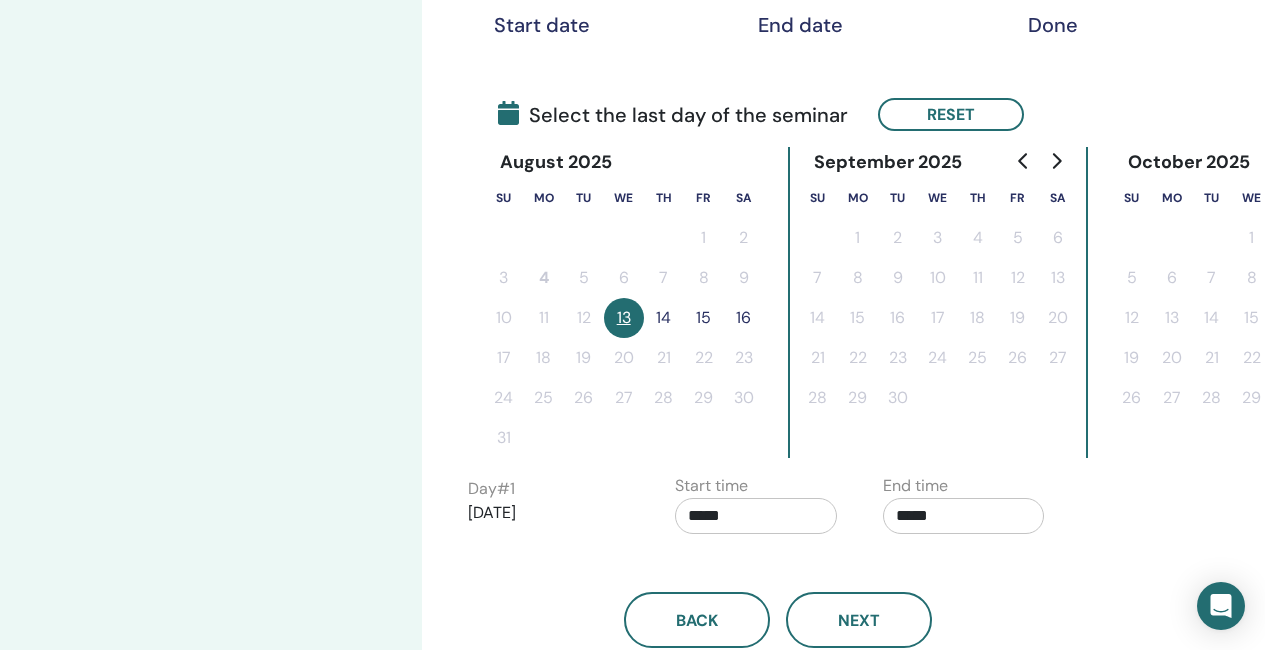 click on "14" at bounding box center [664, 318] 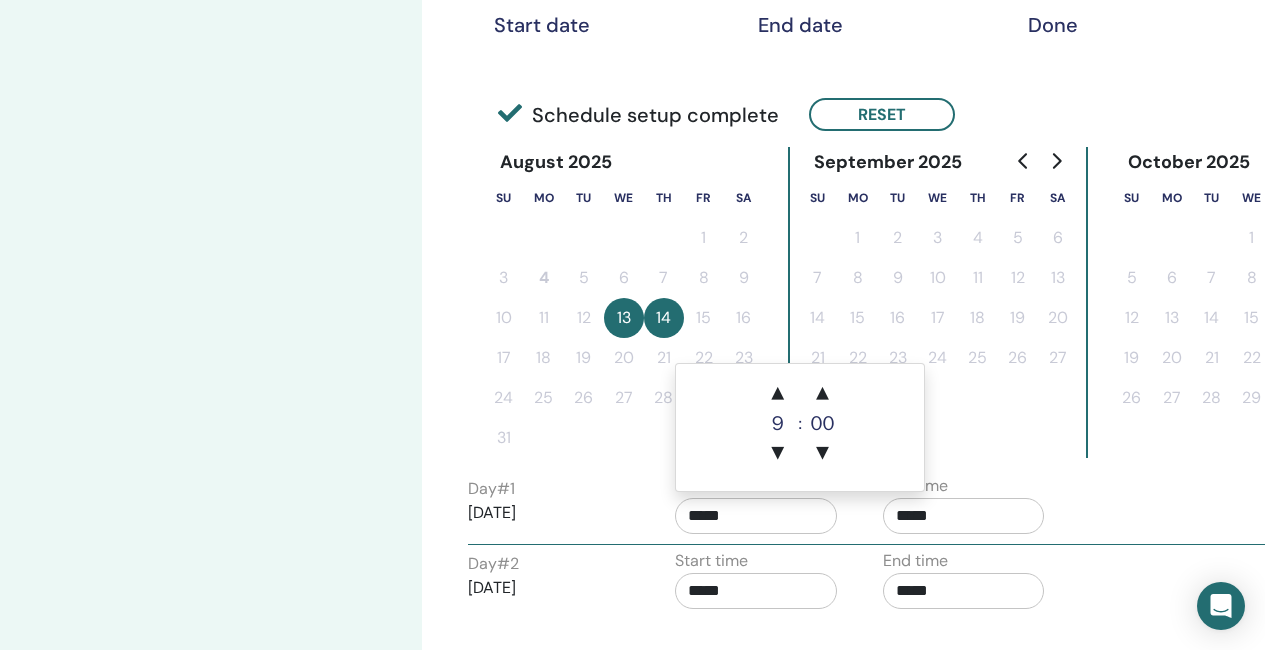 click on "*****" at bounding box center [756, 516] 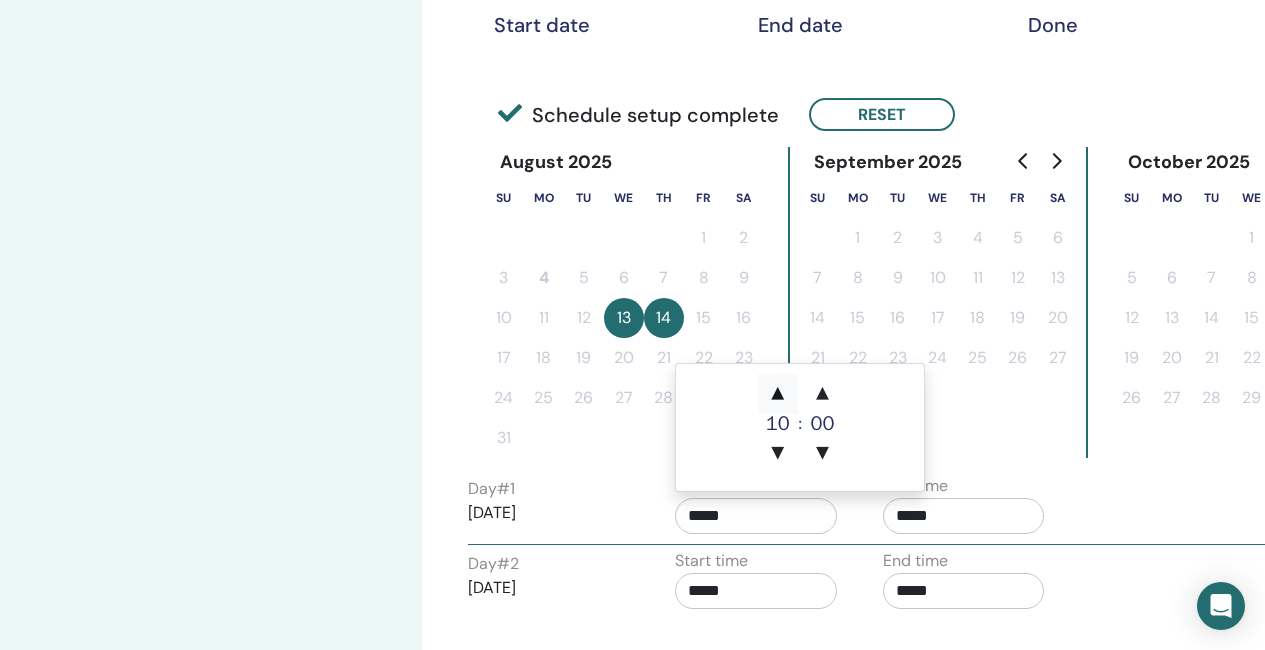 click on "▲" at bounding box center (778, 394) 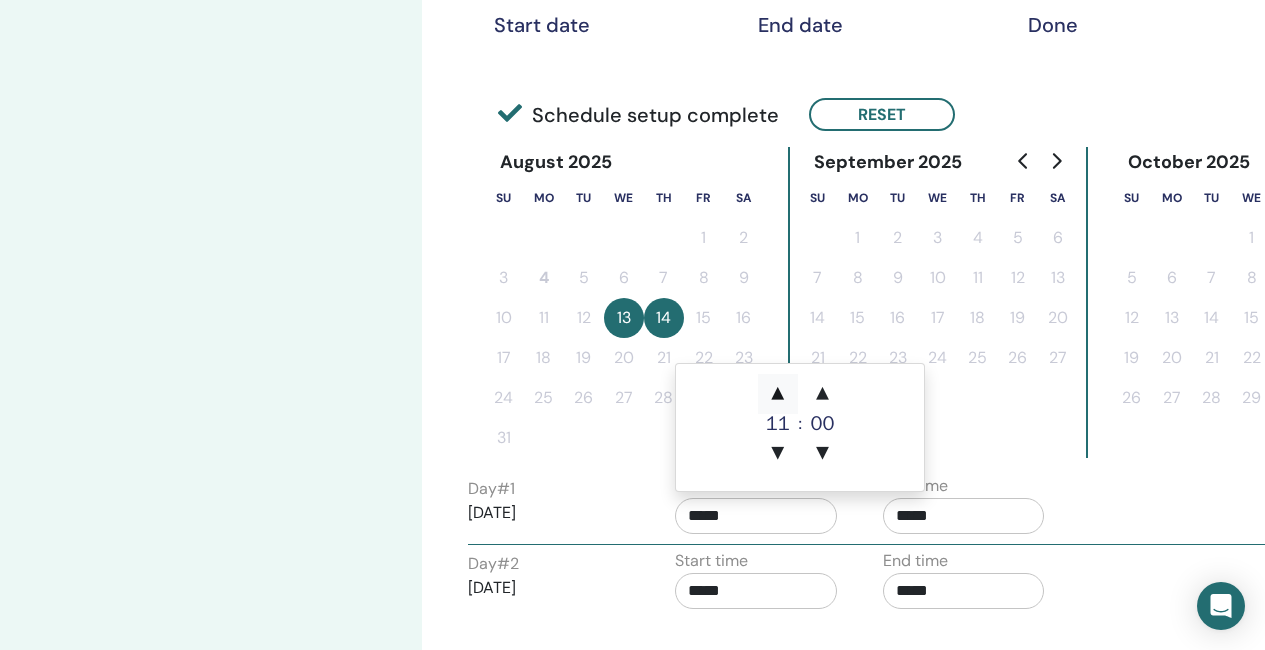 click on "▲" at bounding box center (778, 394) 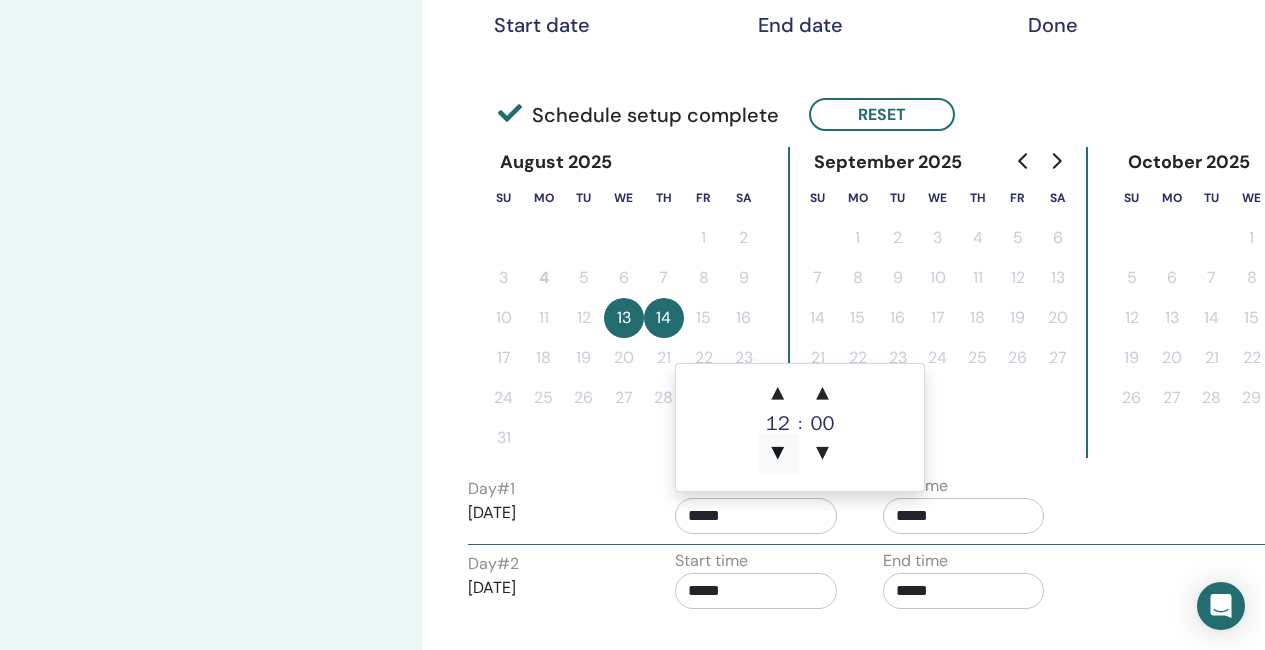 click on "▼" at bounding box center (778, 454) 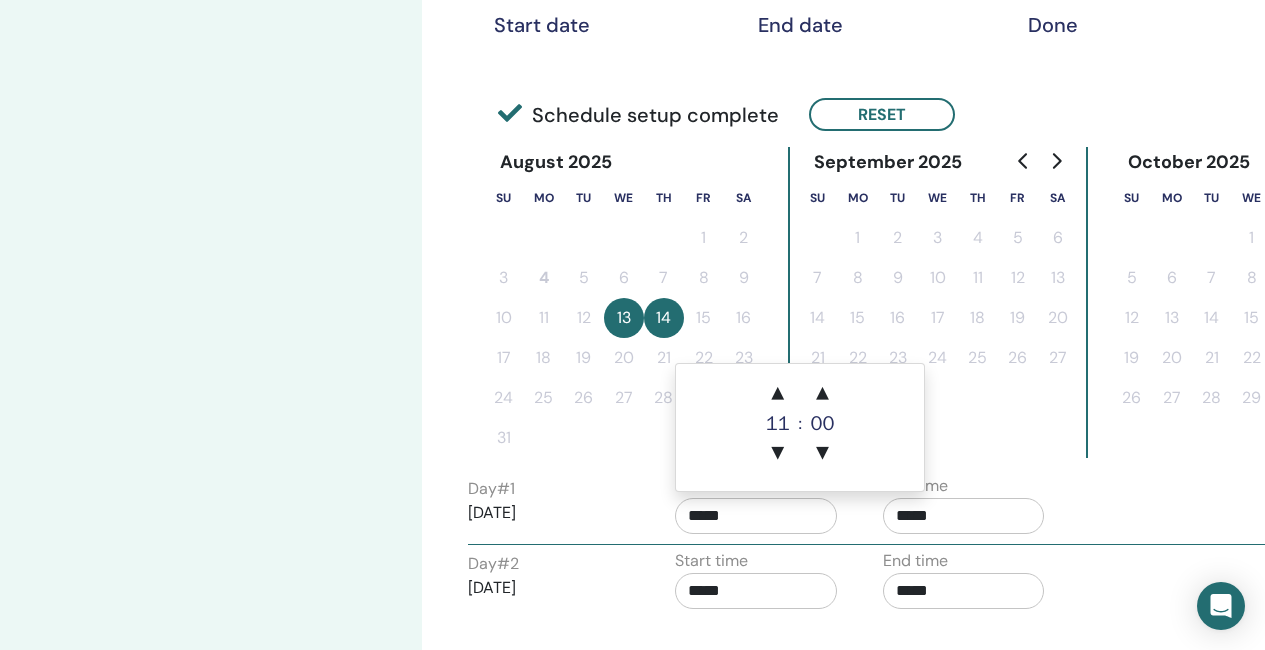 click on "*****" at bounding box center (964, 516) 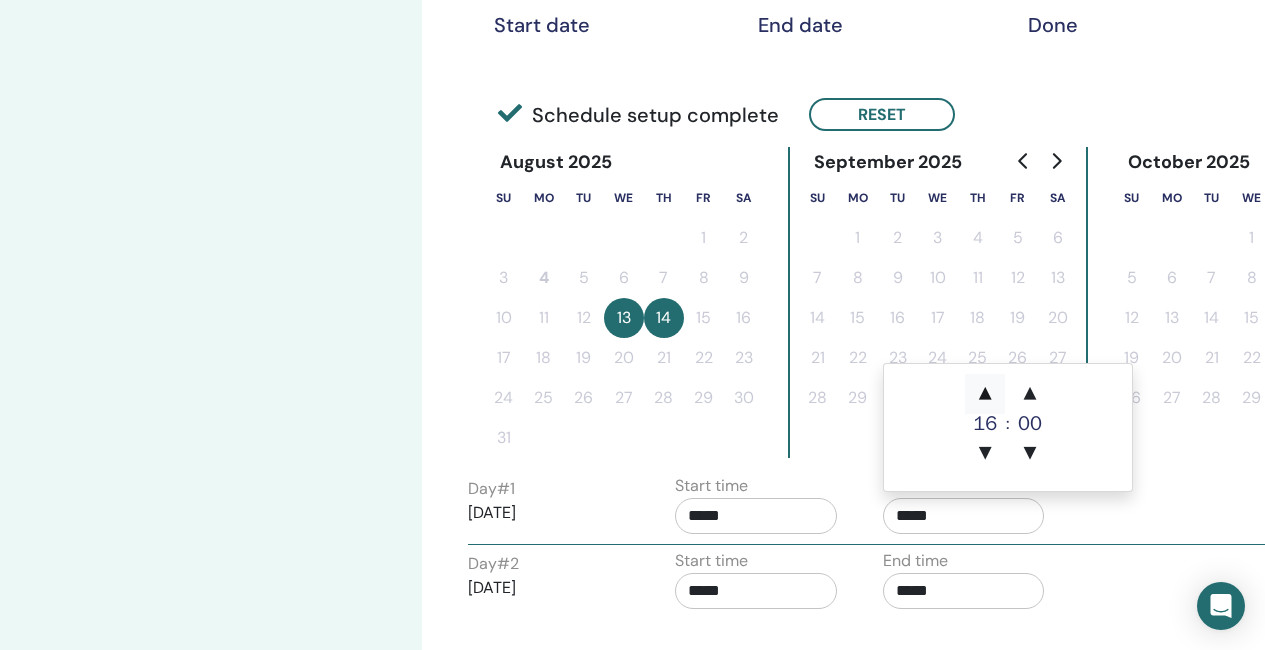 click on "▲" at bounding box center (985, 394) 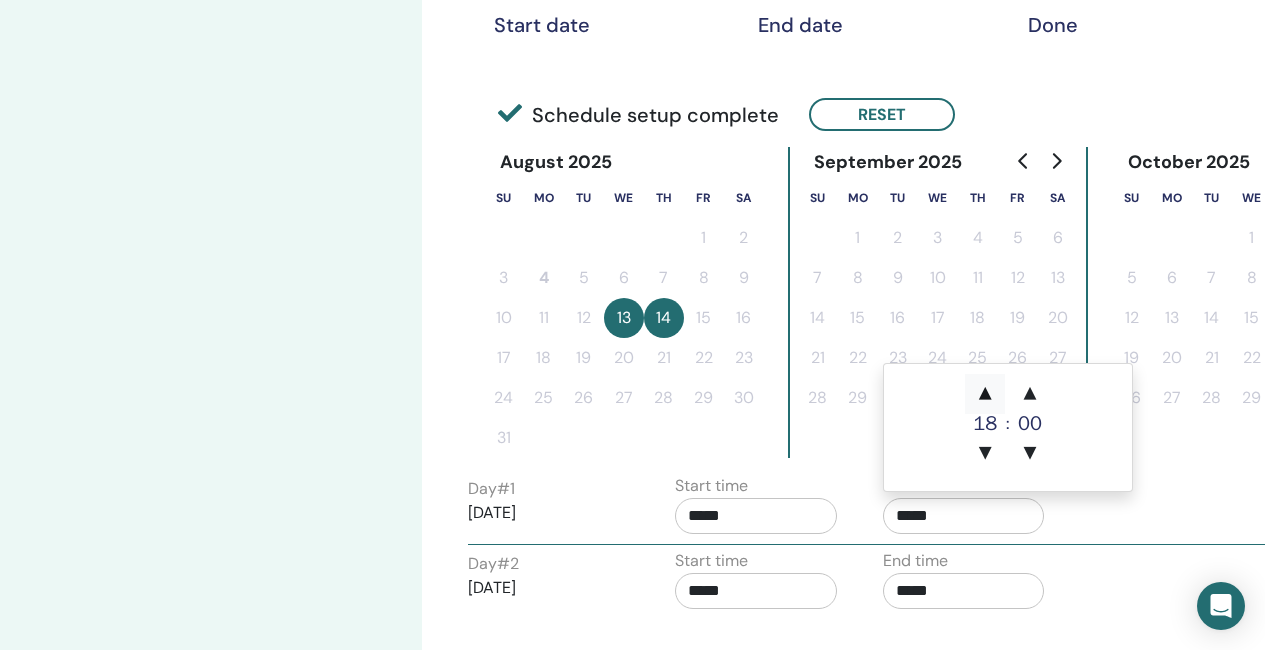 click on "▲" at bounding box center [985, 394] 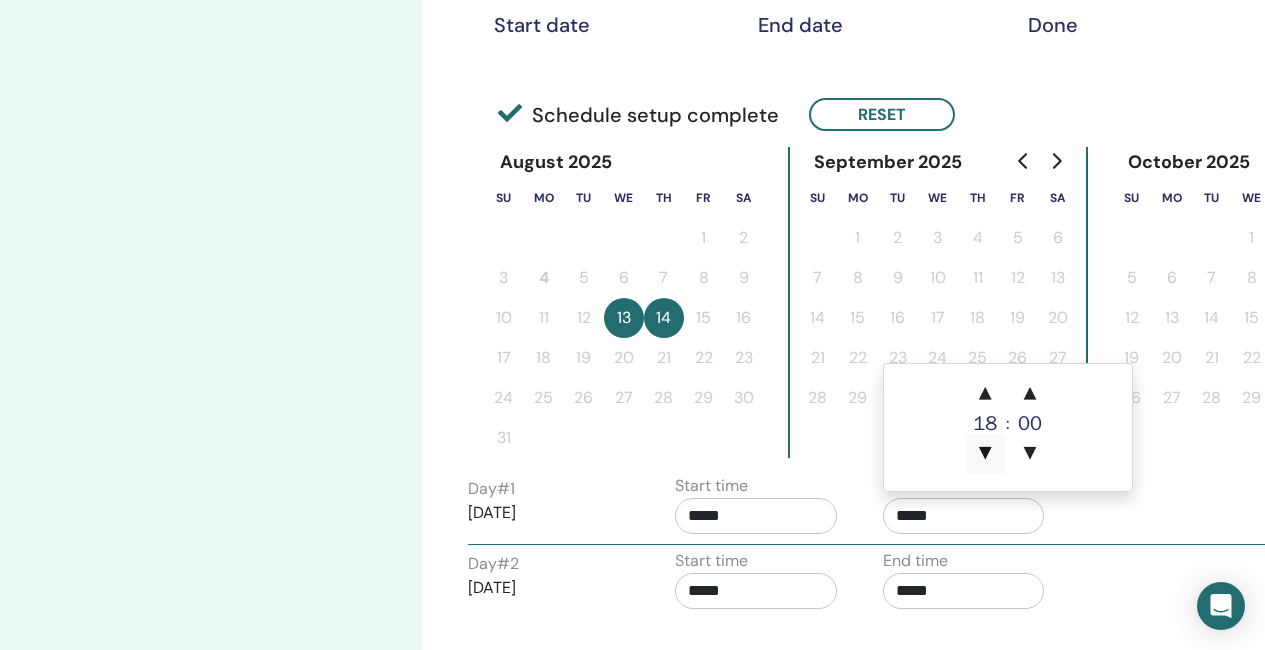click on "▼" at bounding box center (985, 454) 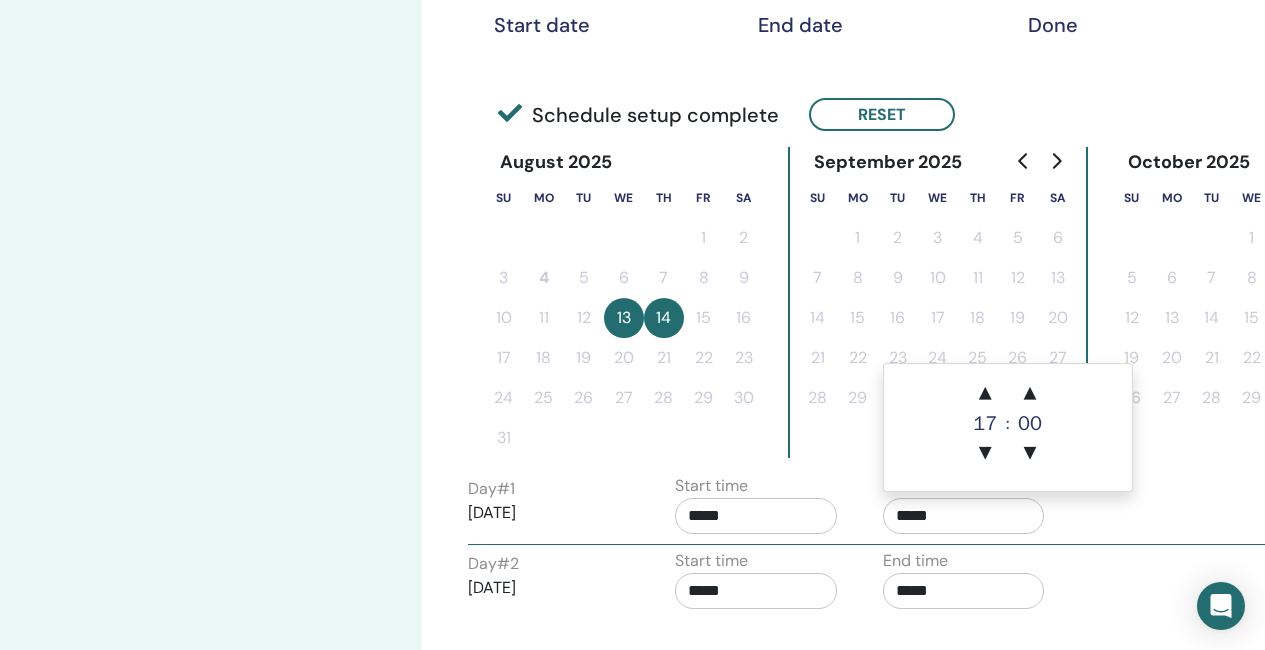 click on "*****" at bounding box center (756, 591) 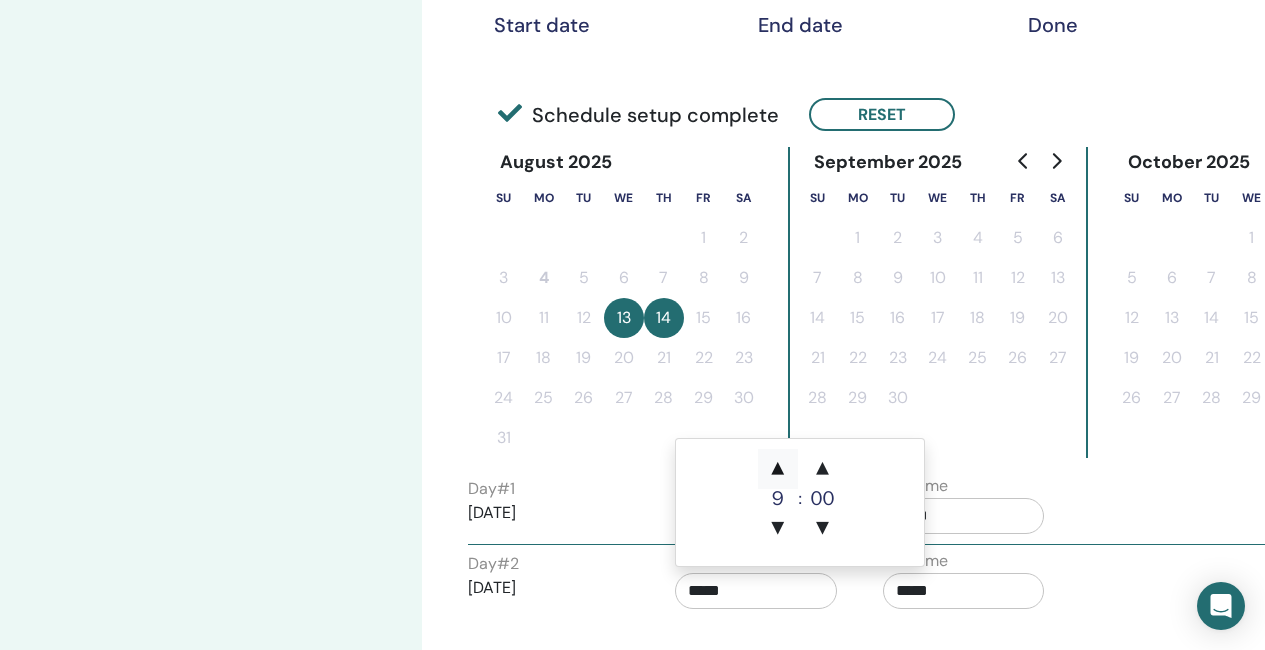 click on "▲" at bounding box center [778, 469] 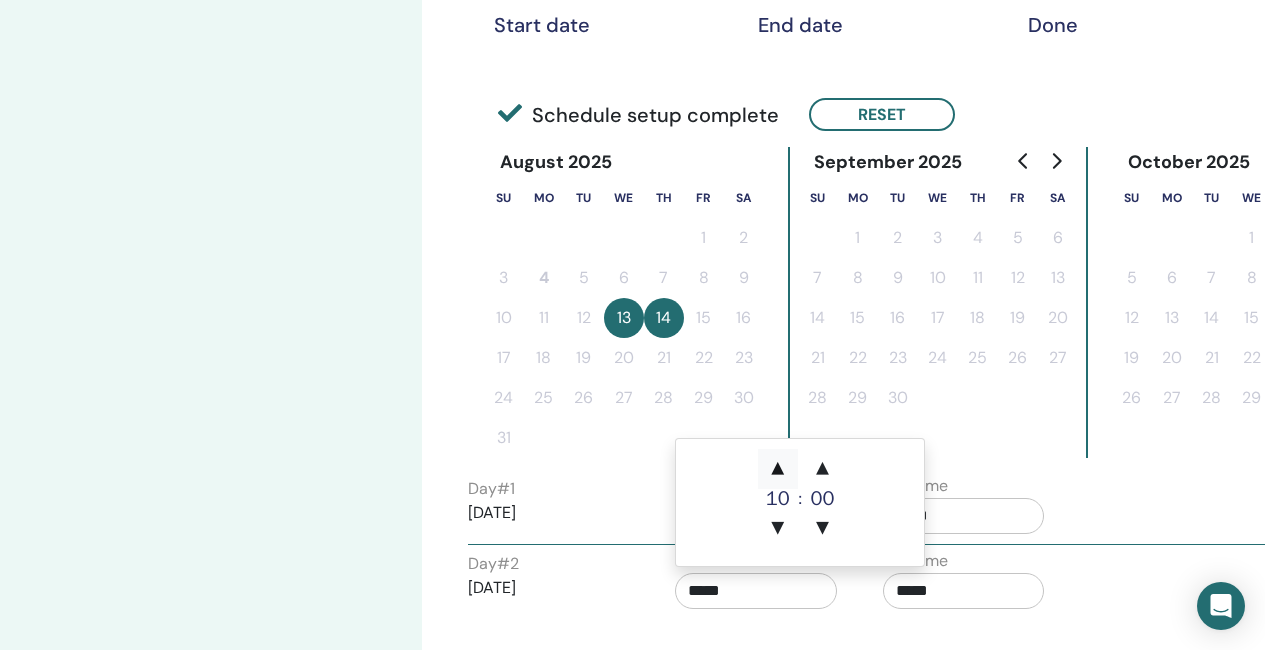 click on "▲" at bounding box center (778, 469) 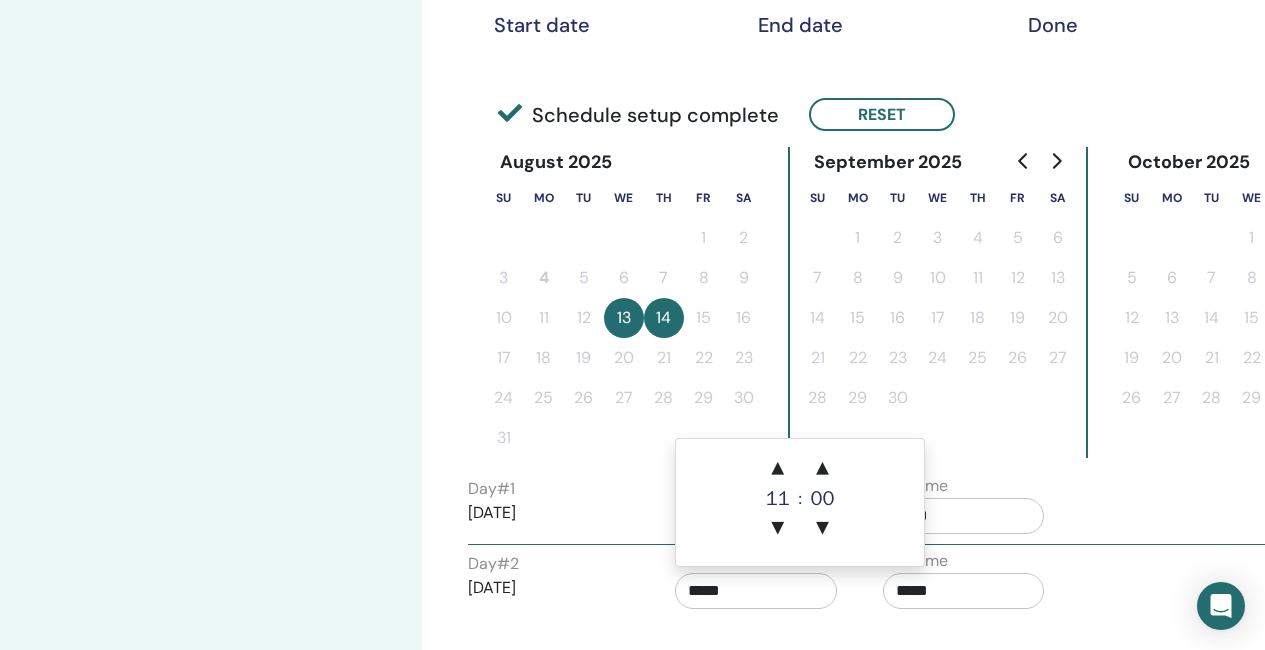 click on "*****" at bounding box center (964, 591) 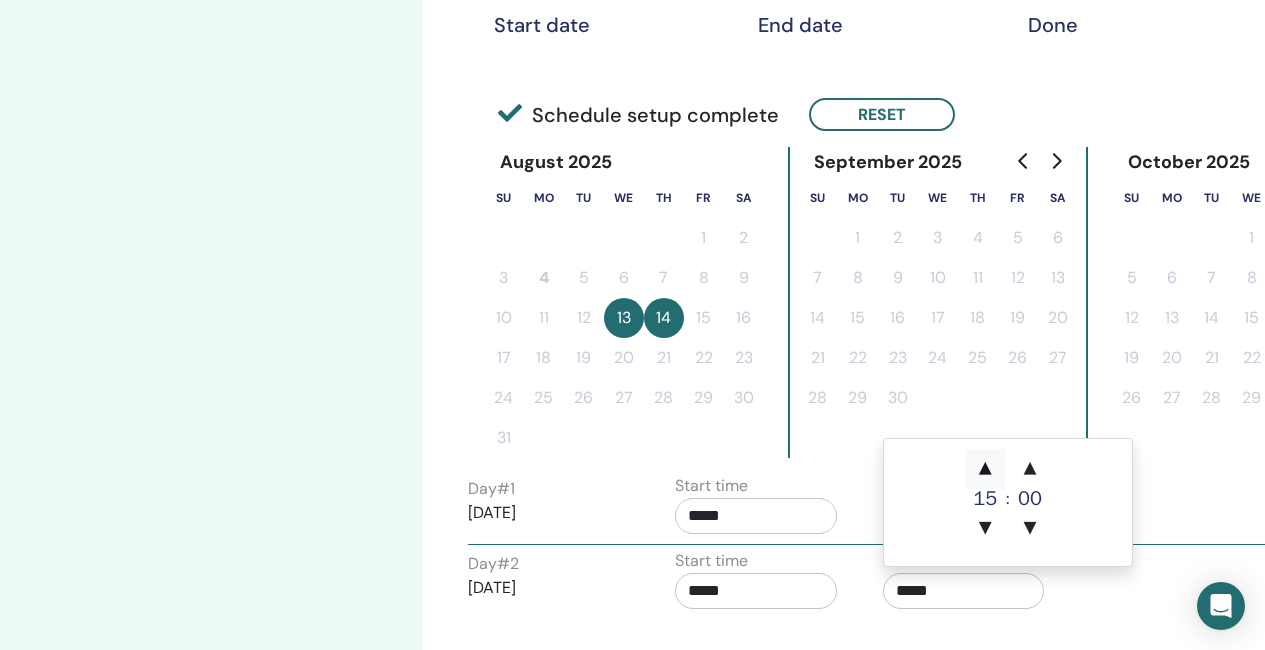 click on "▲" at bounding box center [985, 469] 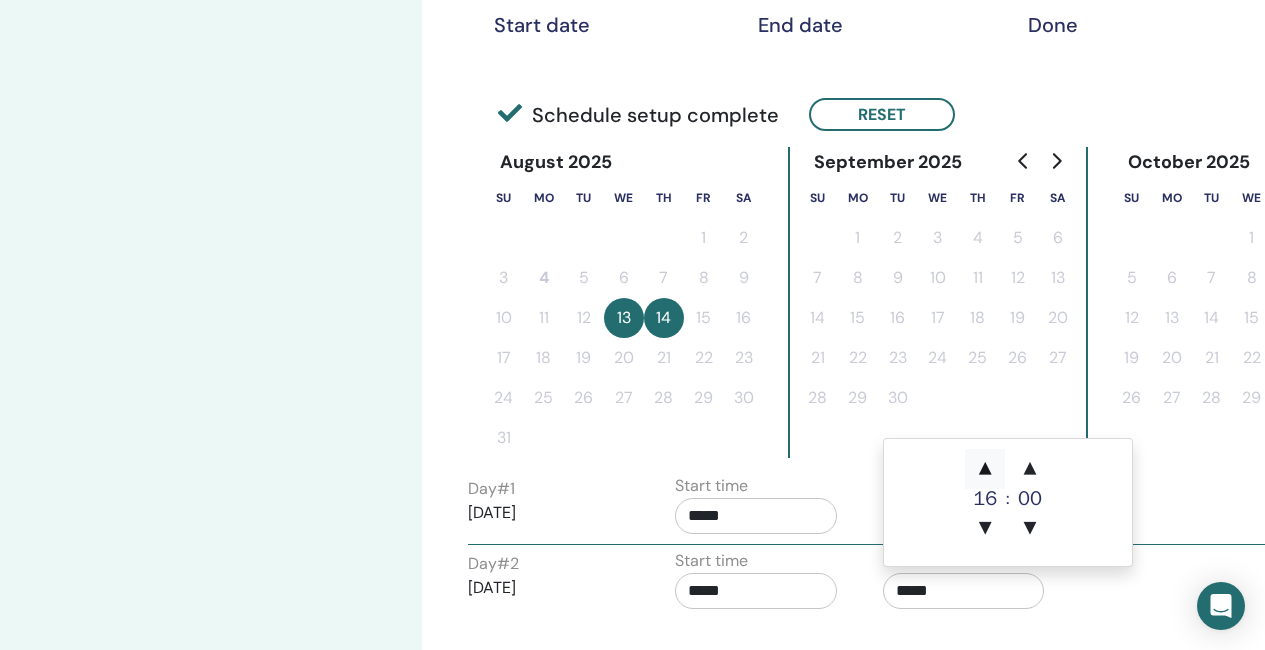 click on "▲" at bounding box center [985, 469] 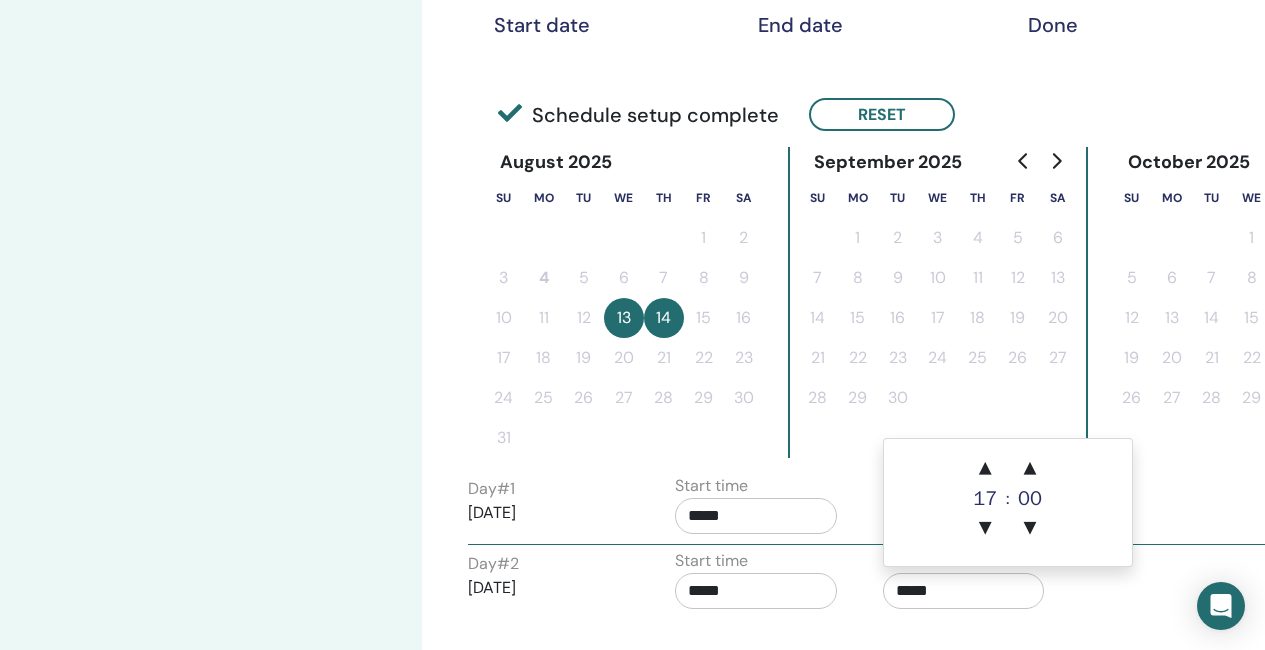 click on "Day  # 2 2025/08/14 Start time ***** End time *****" at bounding box center (868, 584) 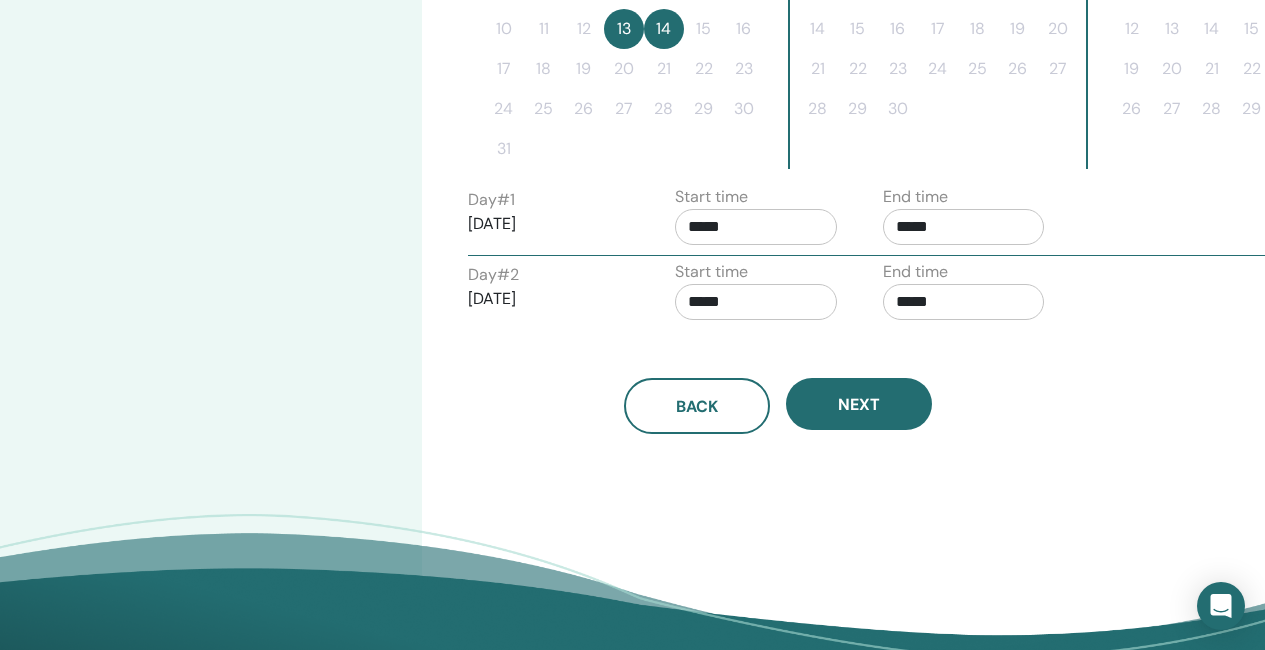 scroll, scrollTop: 700, scrollLeft: 0, axis: vertical 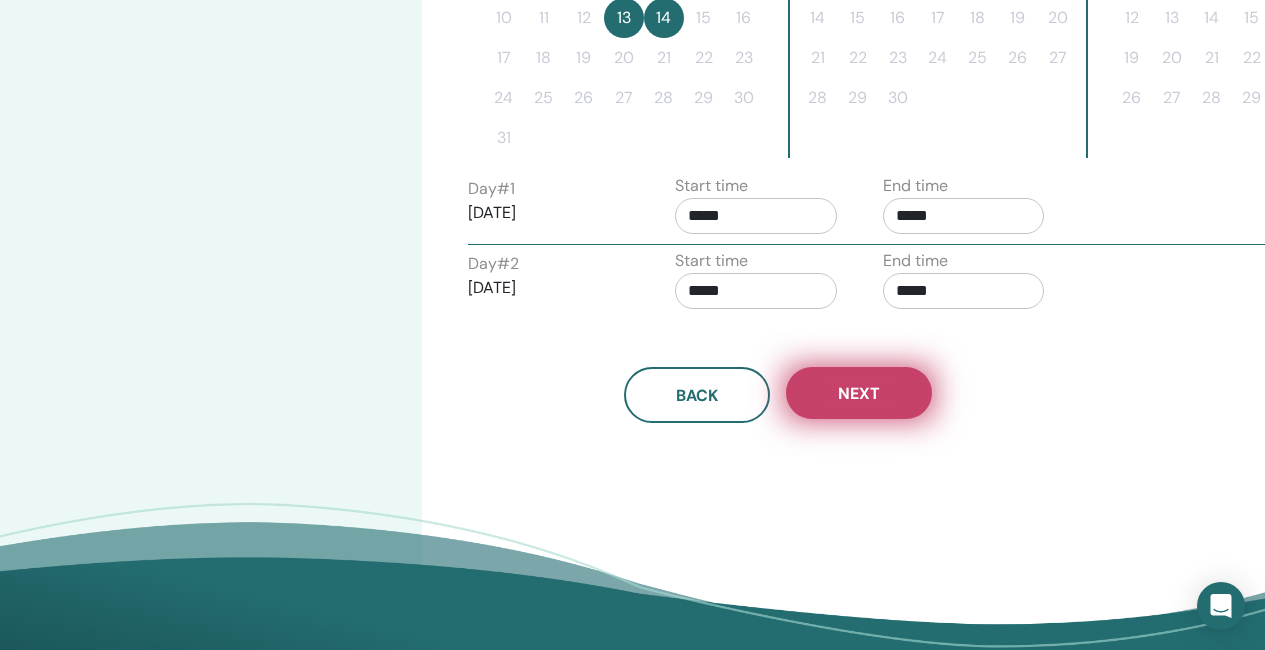 click on "Next" at bounding box center [859, 393] 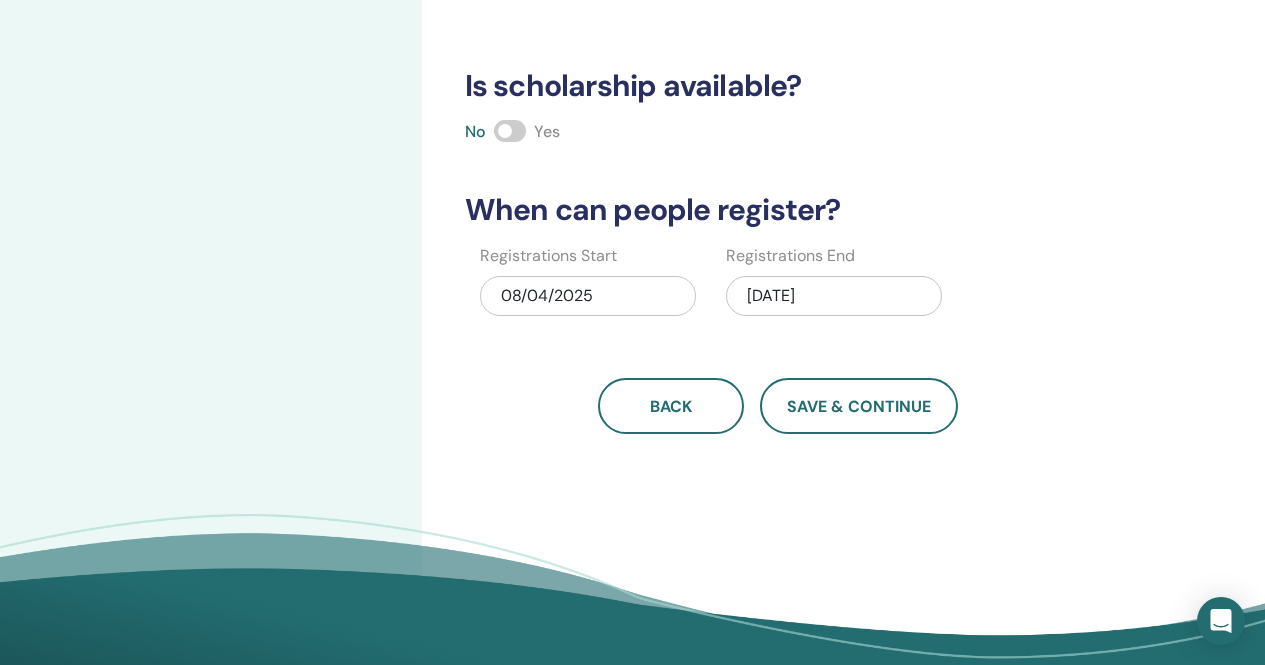 scroll, scrollTop: 0, scrollLeft: 0, axis: both 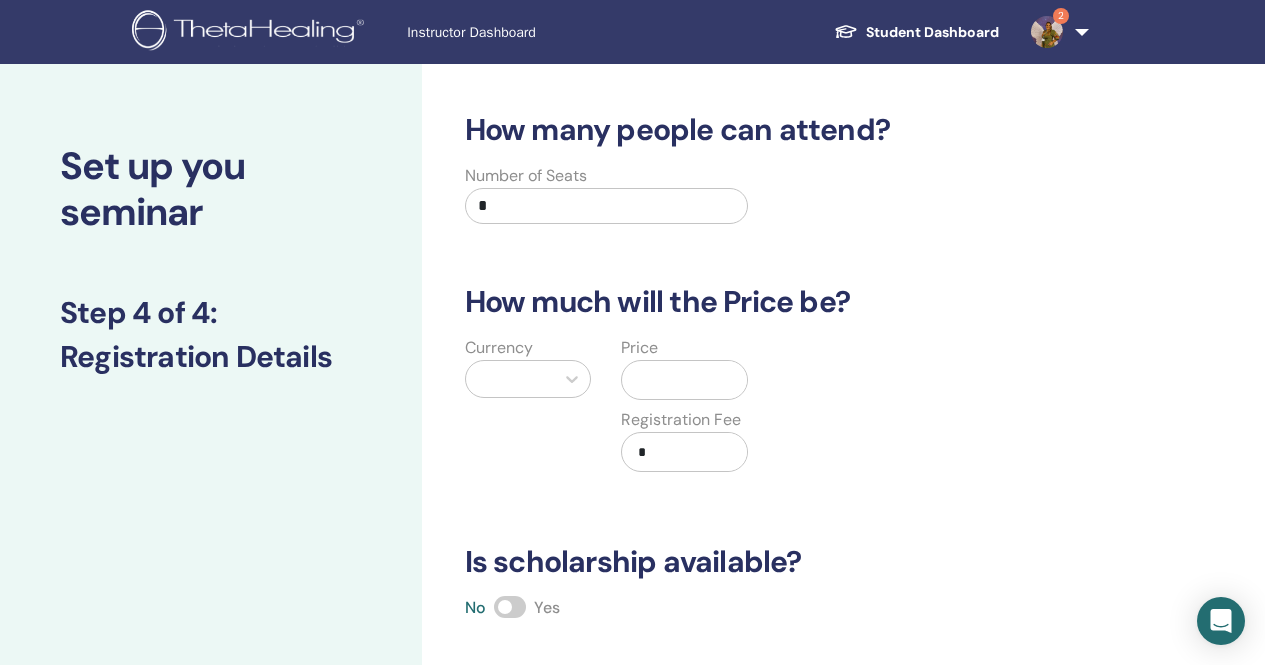 click on "*" at bounding box center [607, 206] 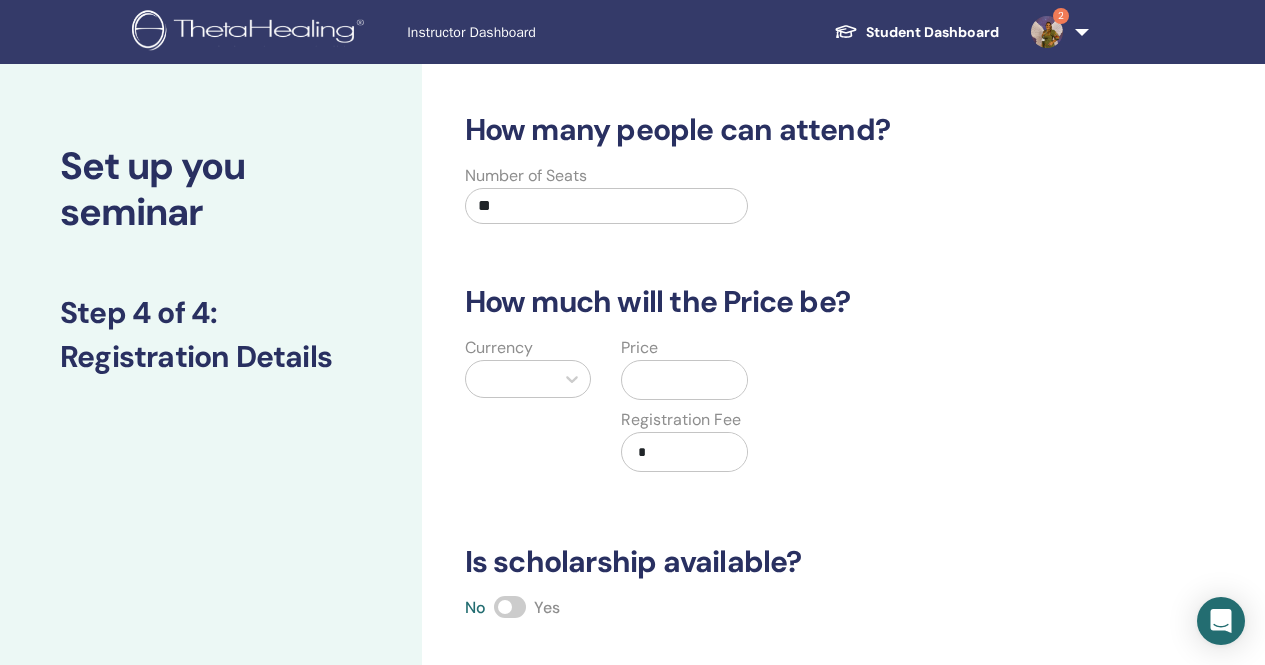 type on "**" 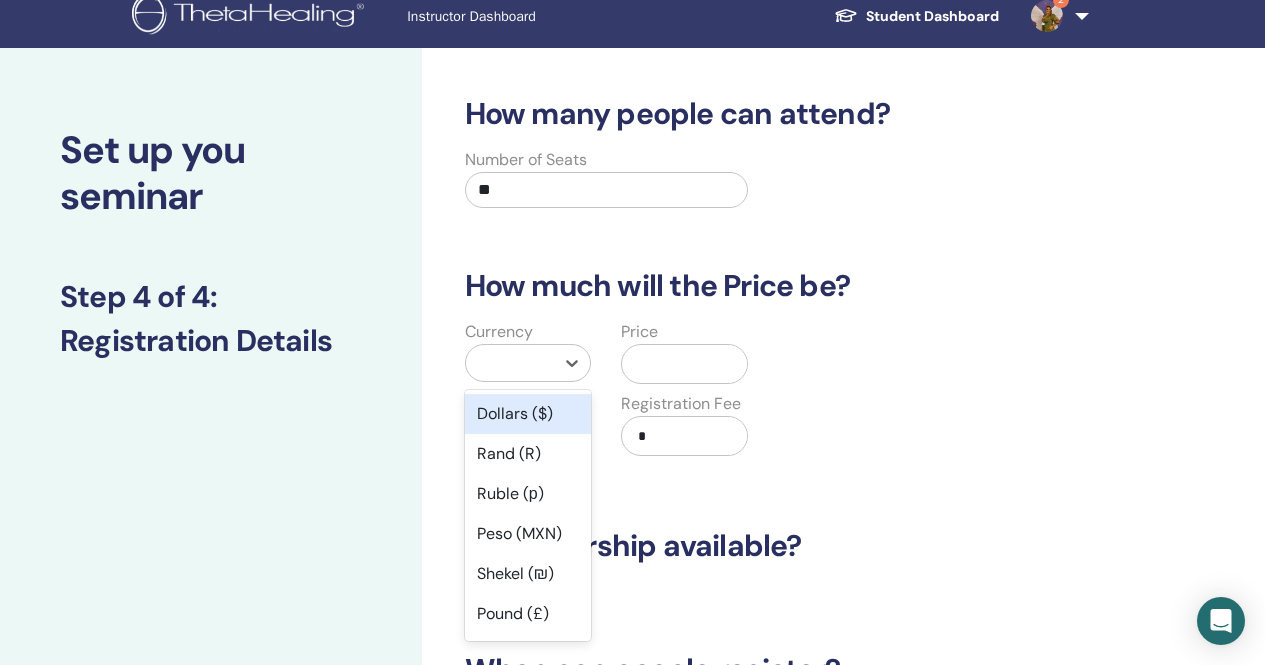 scroll, scrollTop: 49, scrollLeft: 0, axis: vertical 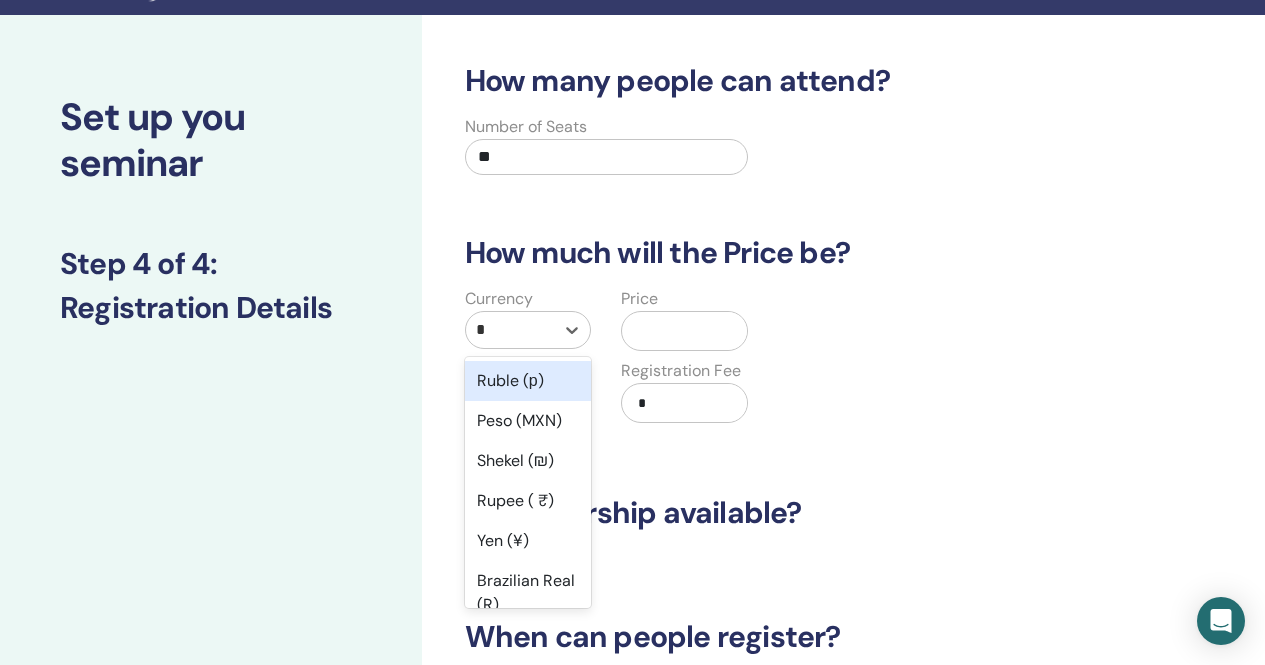 type on "**" 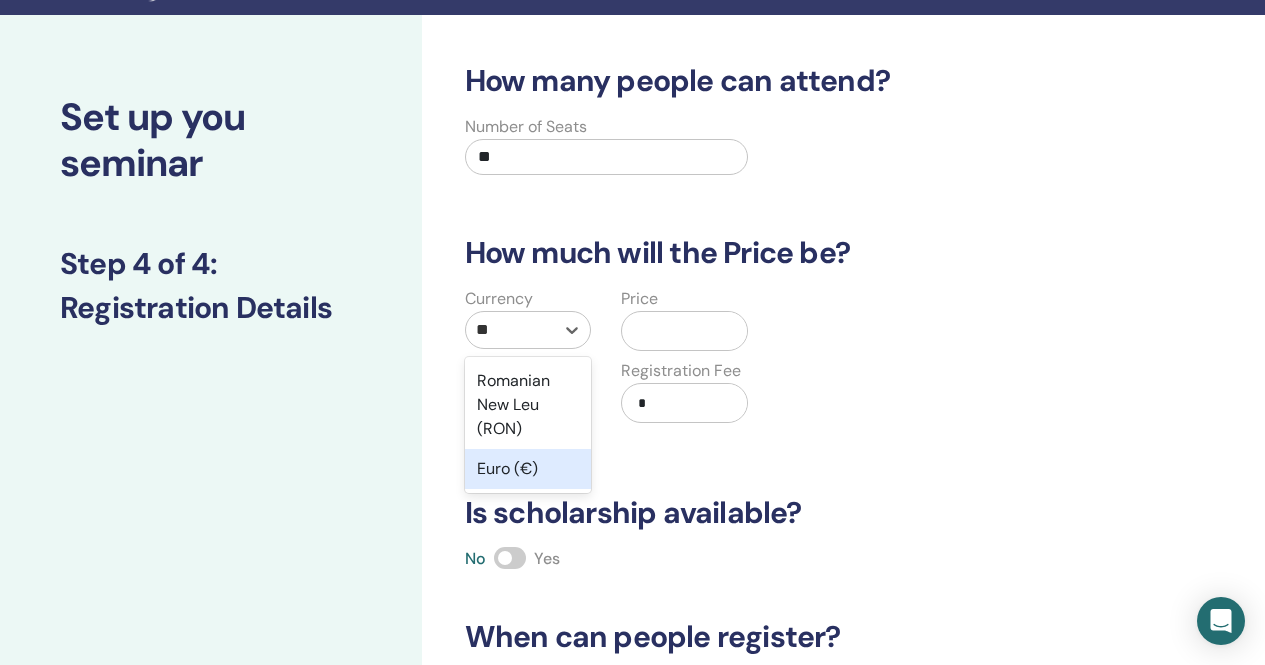 click on "Euro (€)" at bounding box center [528, 469] 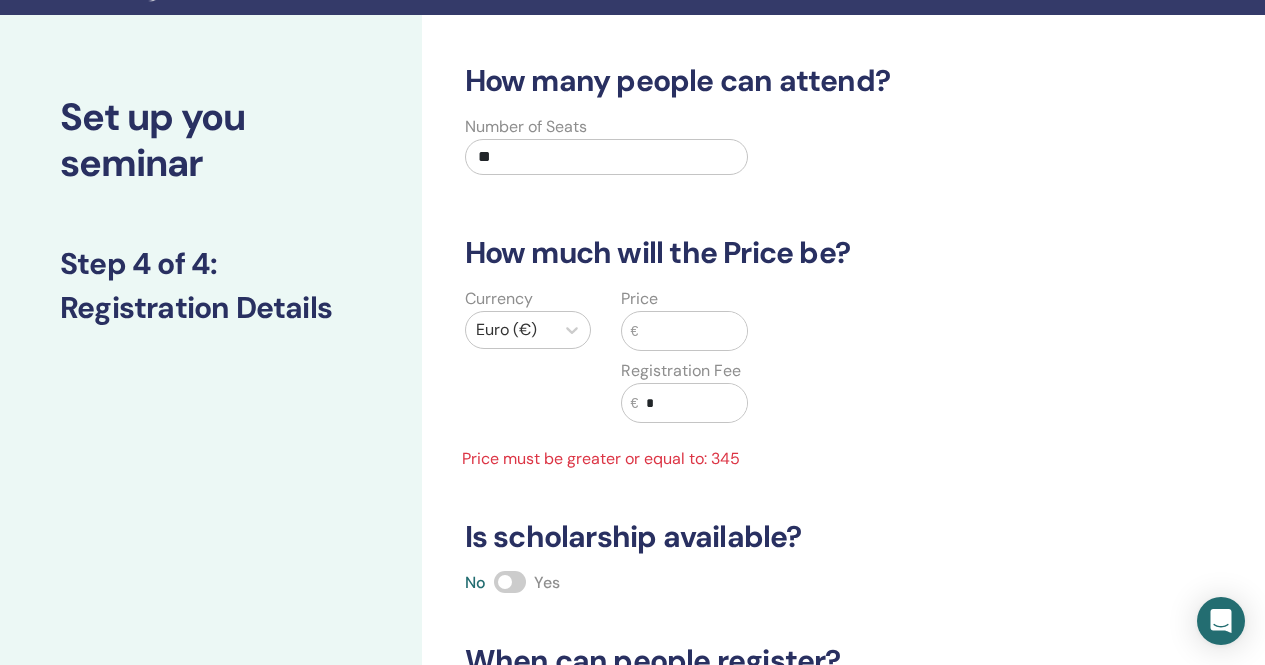 click at bounding box center [692, 331] 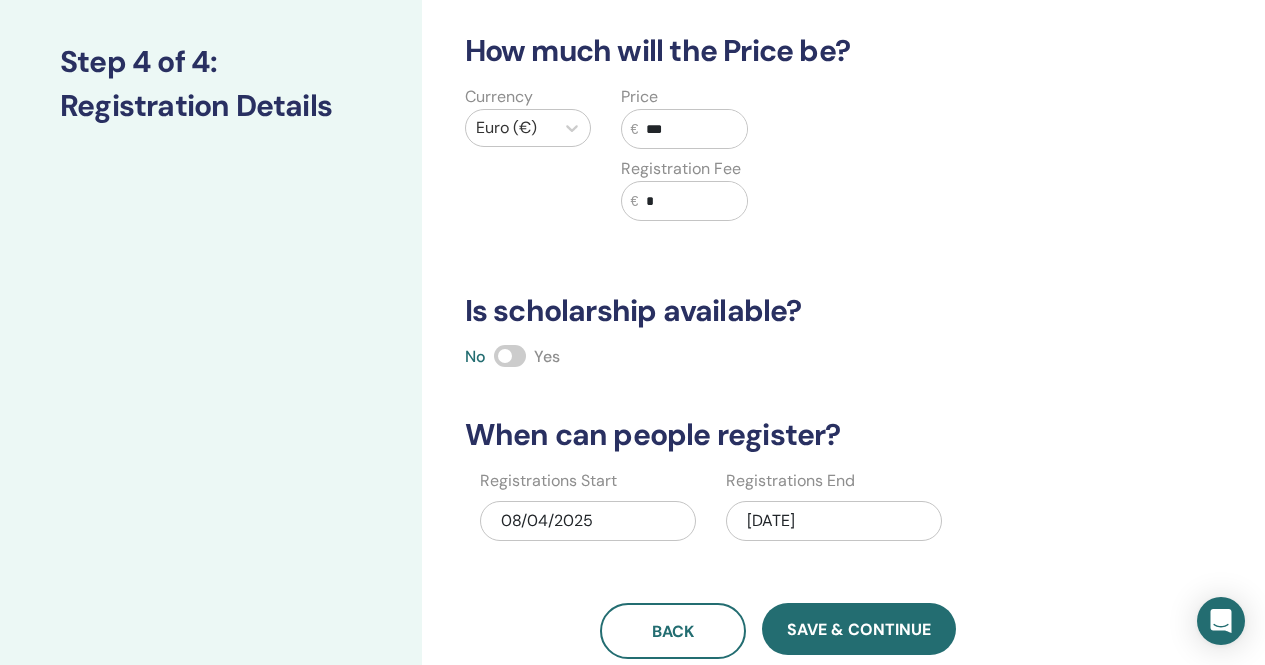 scroll, scrollTop: 349, scrollLeft: 0, axis: vertical 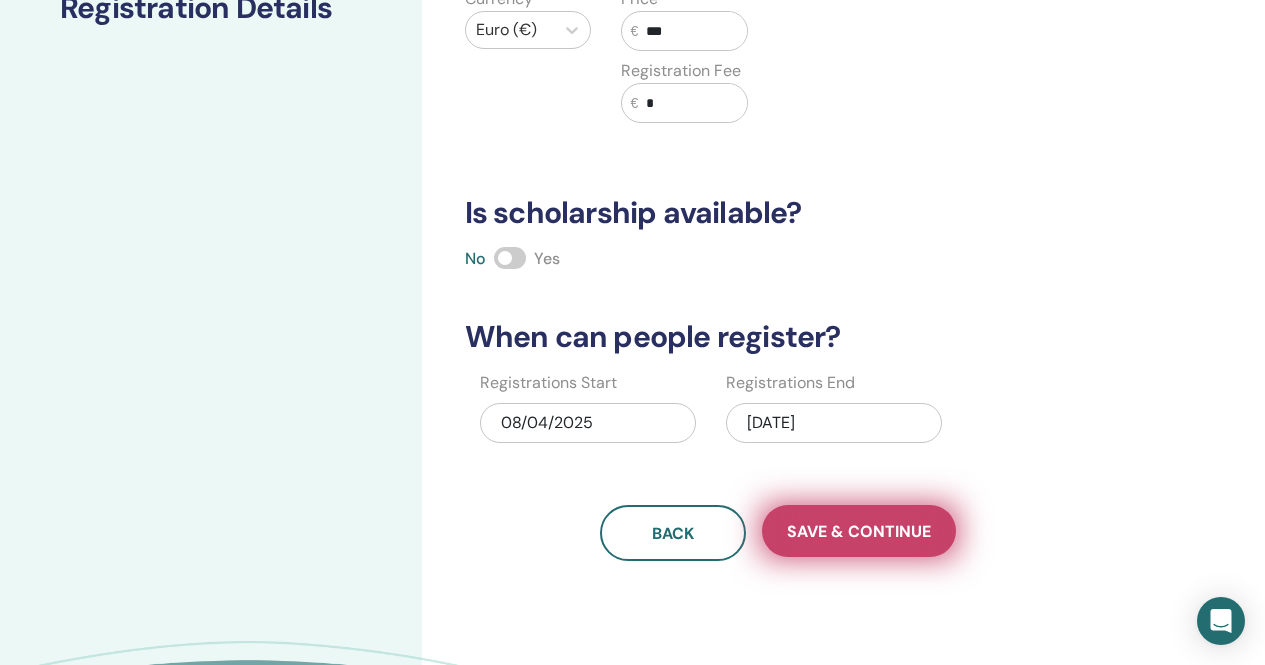 type on "***" 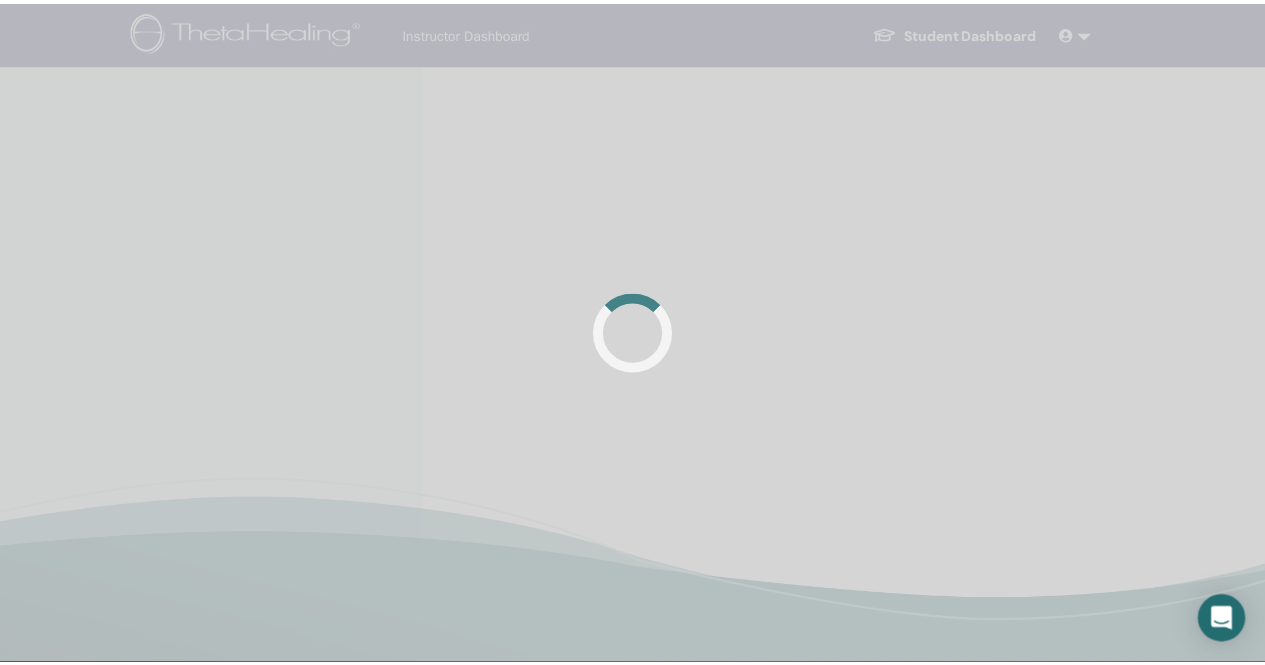 scroll, scrollTop: 0, scrollLeft: 0, axis: both 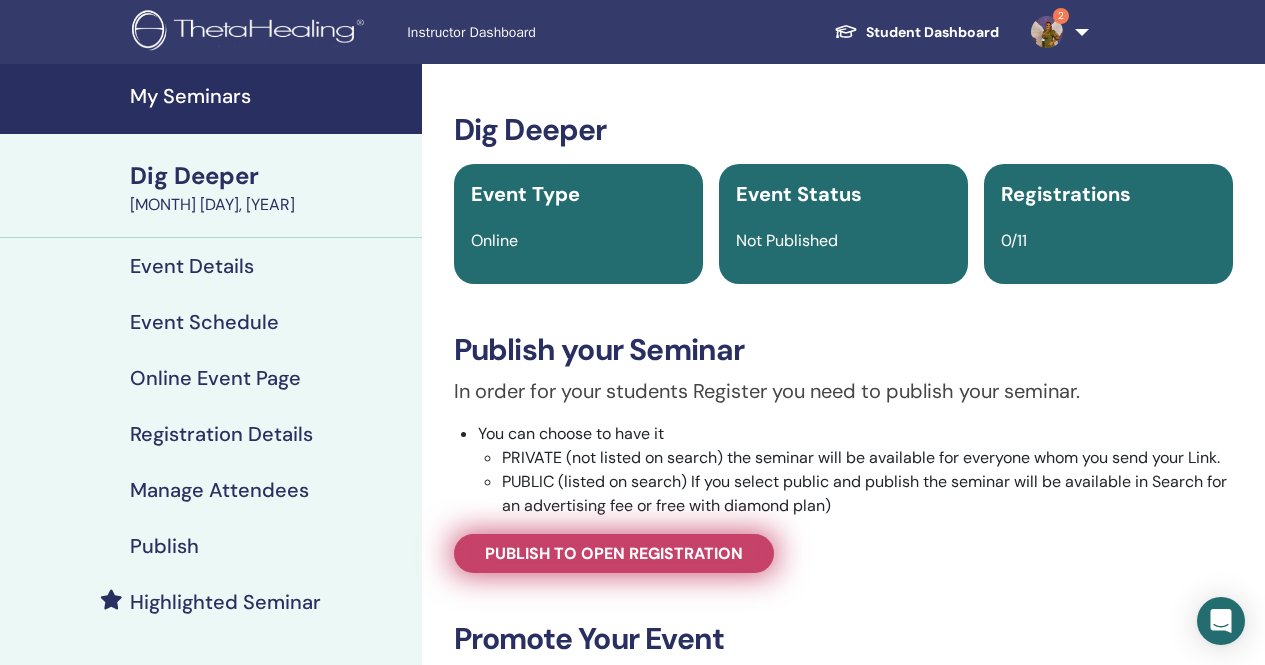 click on "Publish to open registration" at bounding box center [614, 553] 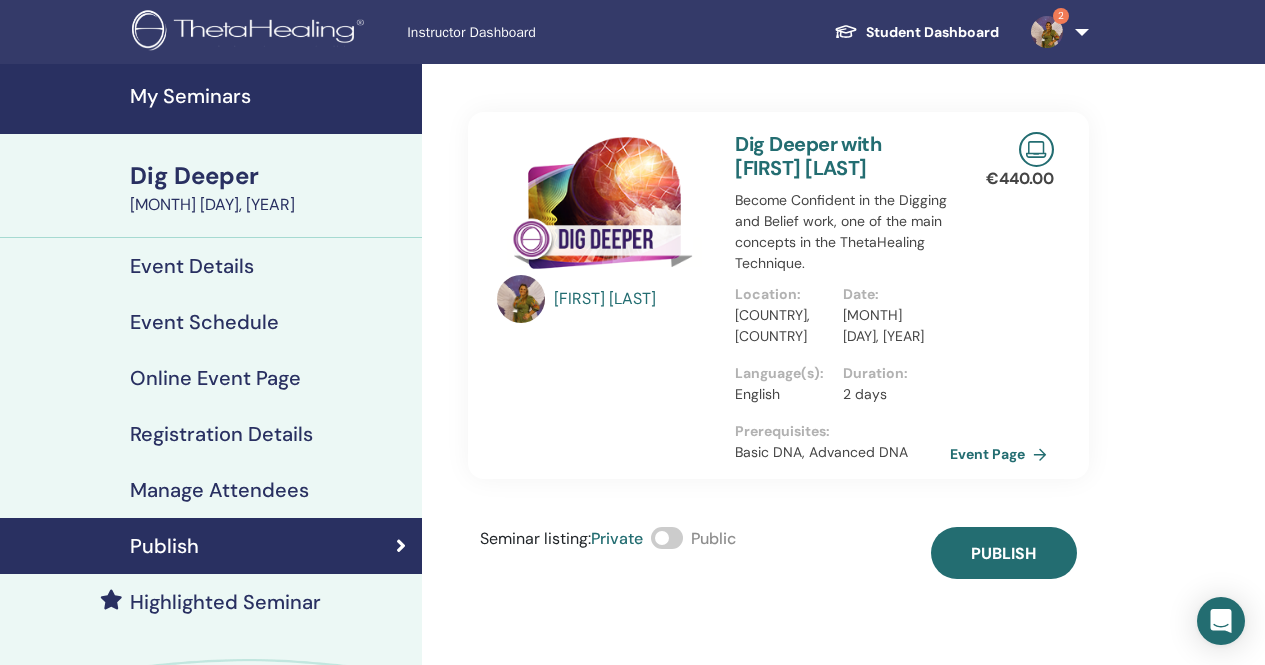 click at bounding box center (667, 538) 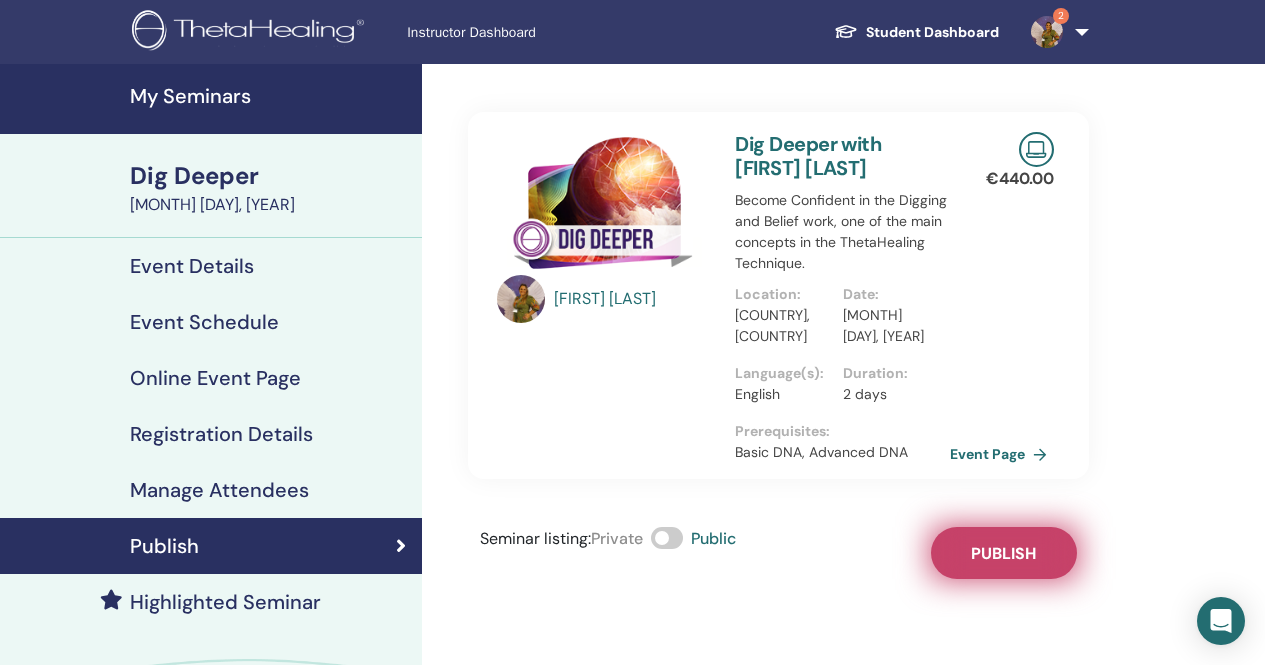 click on "Publish" at bounding box center (1003, 553) 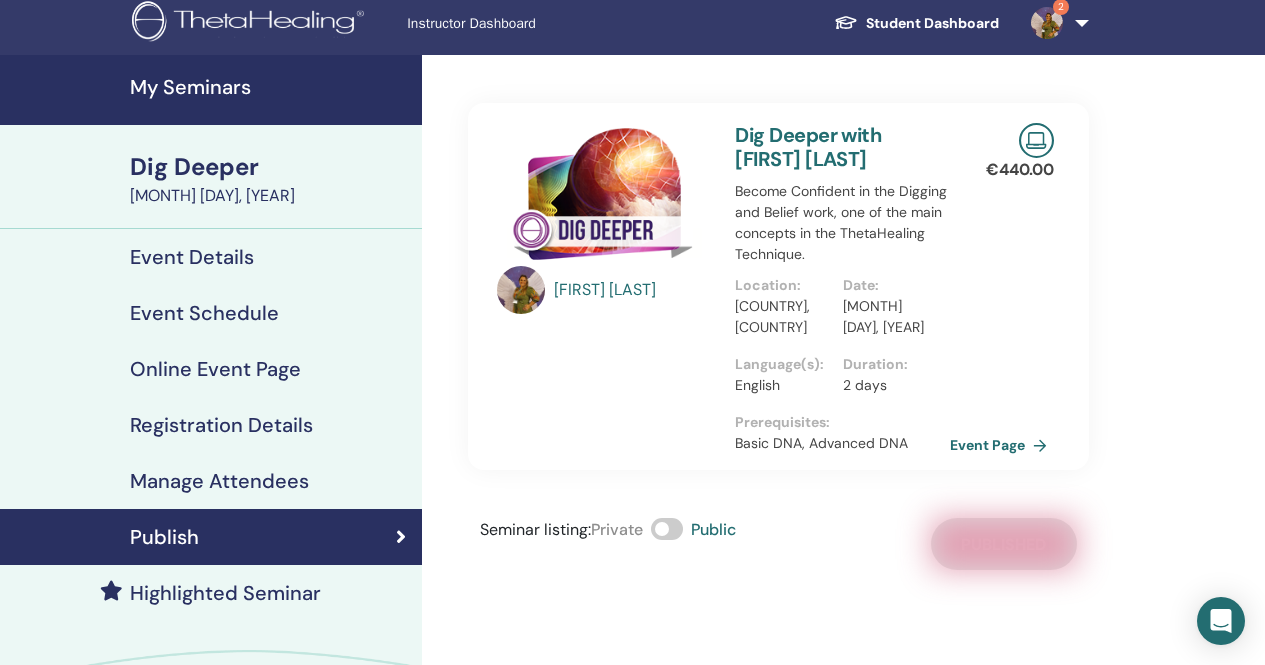 scroll, scrollTop: 0, scrollLeft: 0, axis: both 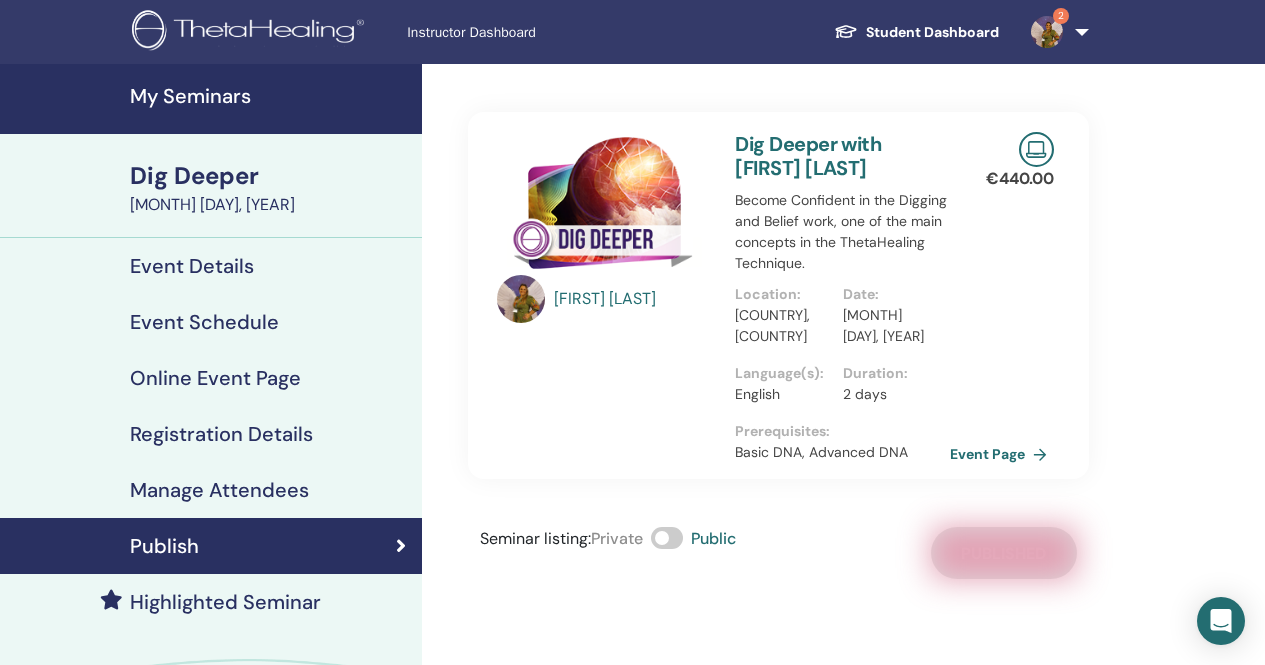 click on "My Seminars" at bounding box center [270, 96] 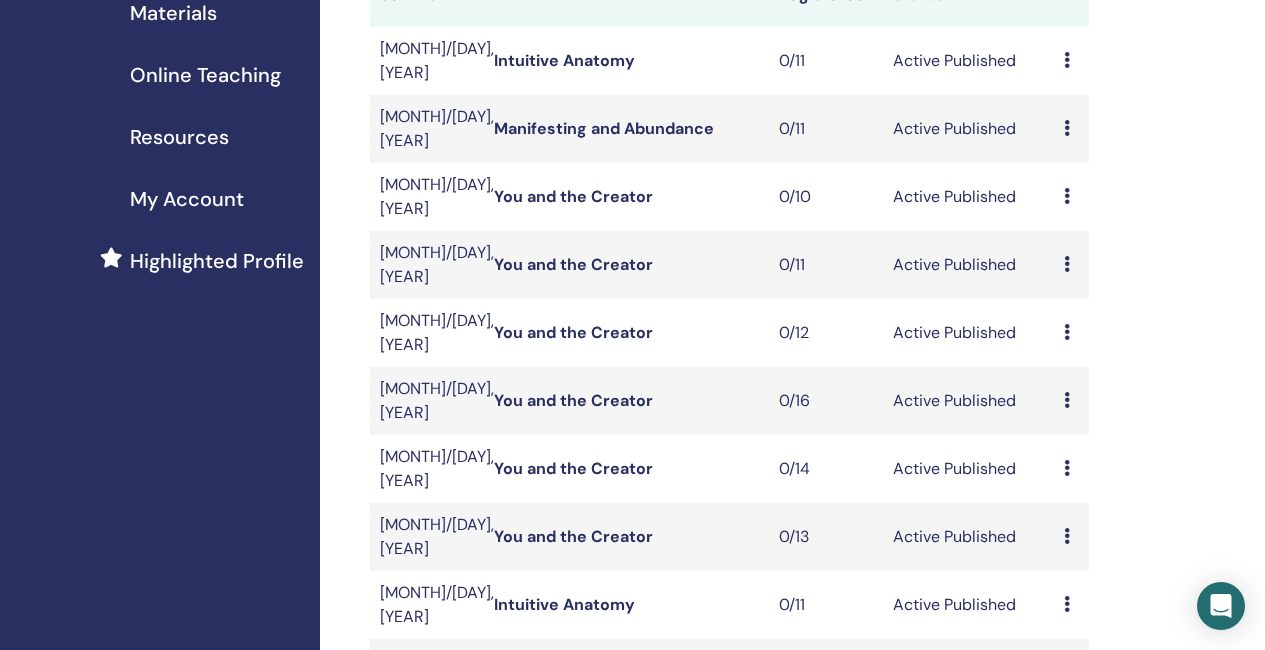 scroll, scrollTop: 700, scrollLeft: 0, axis: vertical 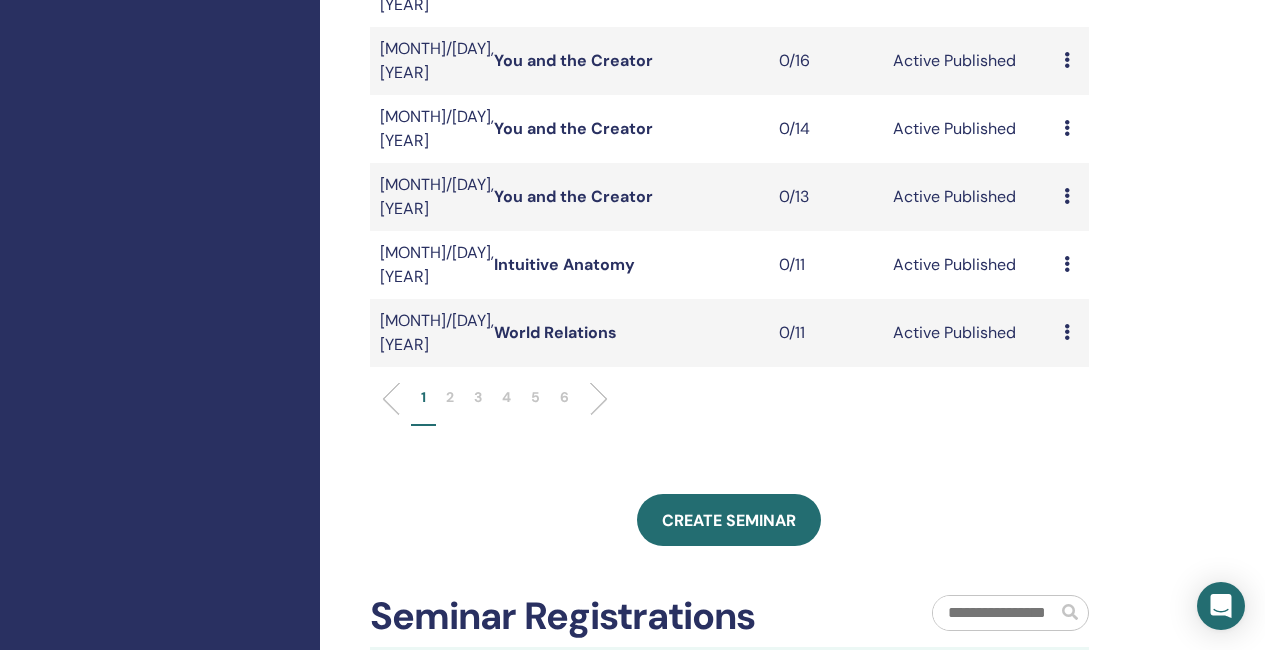 click at bounding box center (591, 399) 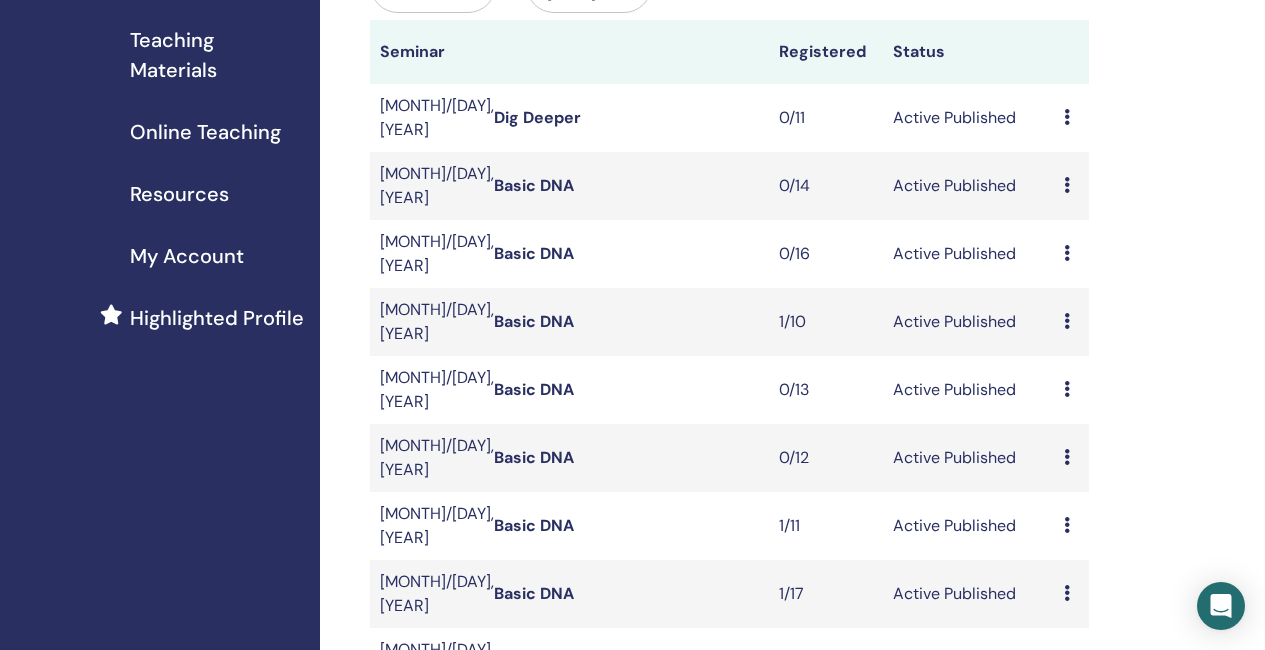 scroll, scrollTop: 300, scrollLeft: 0, axis: vertical 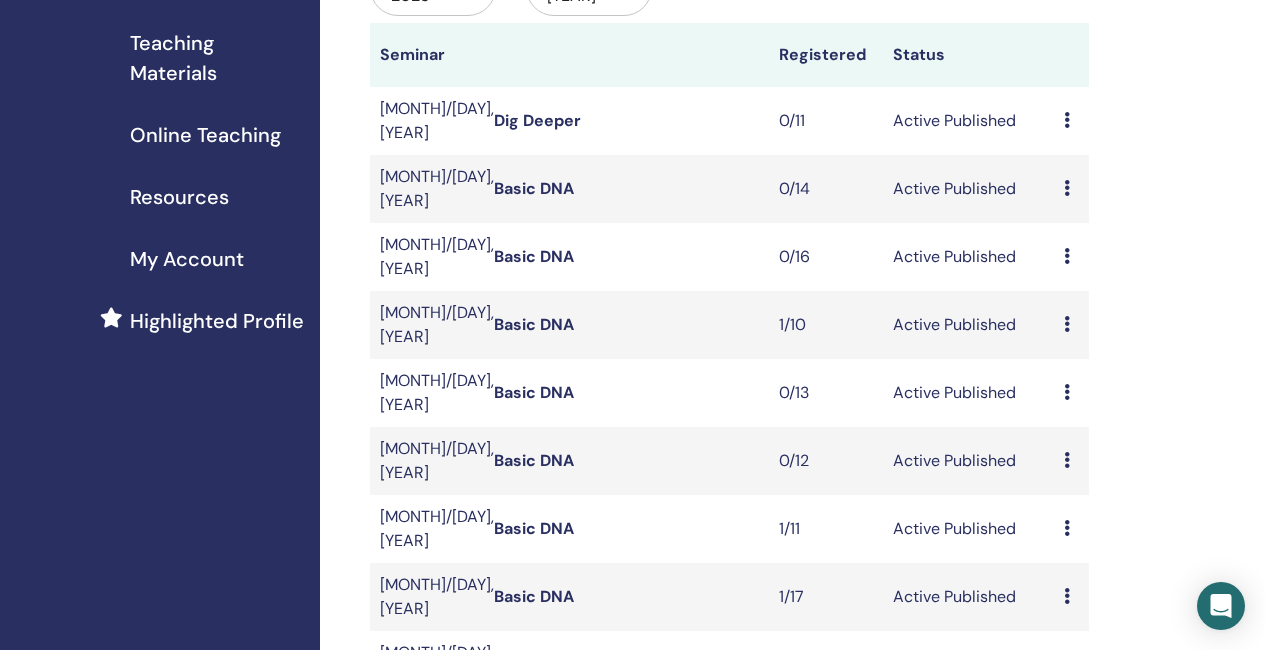 click on "Dig Deeper" at bounding box center (537, 120) 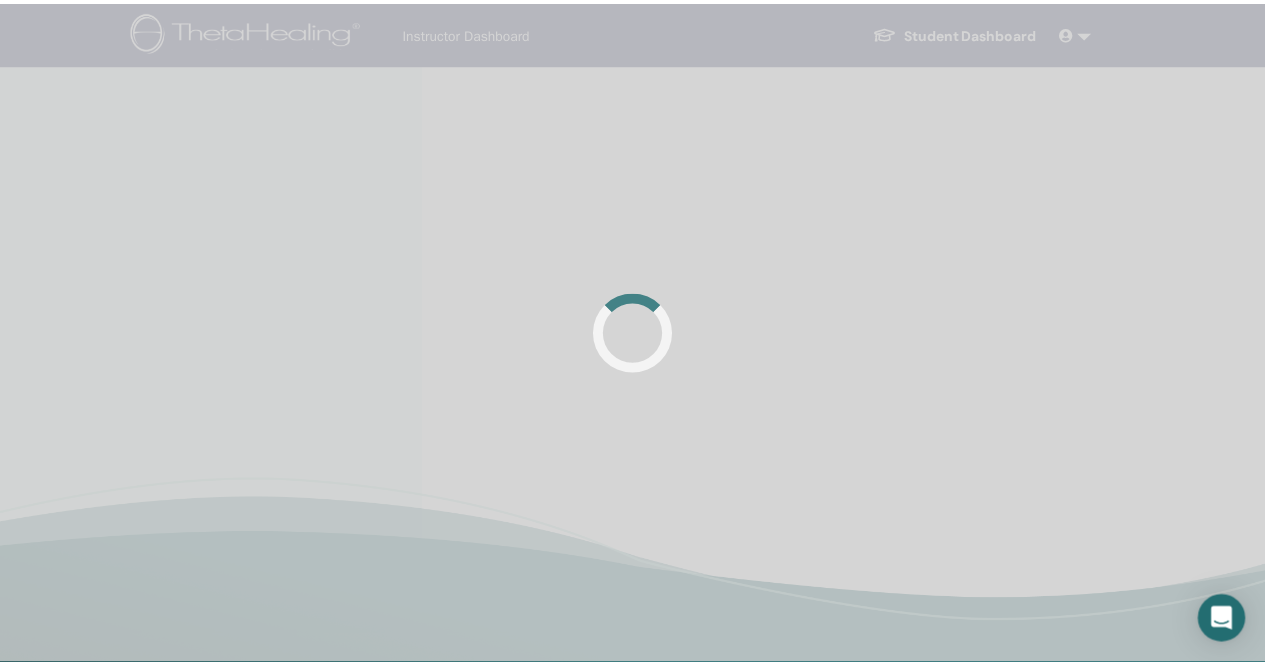scroll, scrollTop: 0, scrollLeft: 0, axis: both 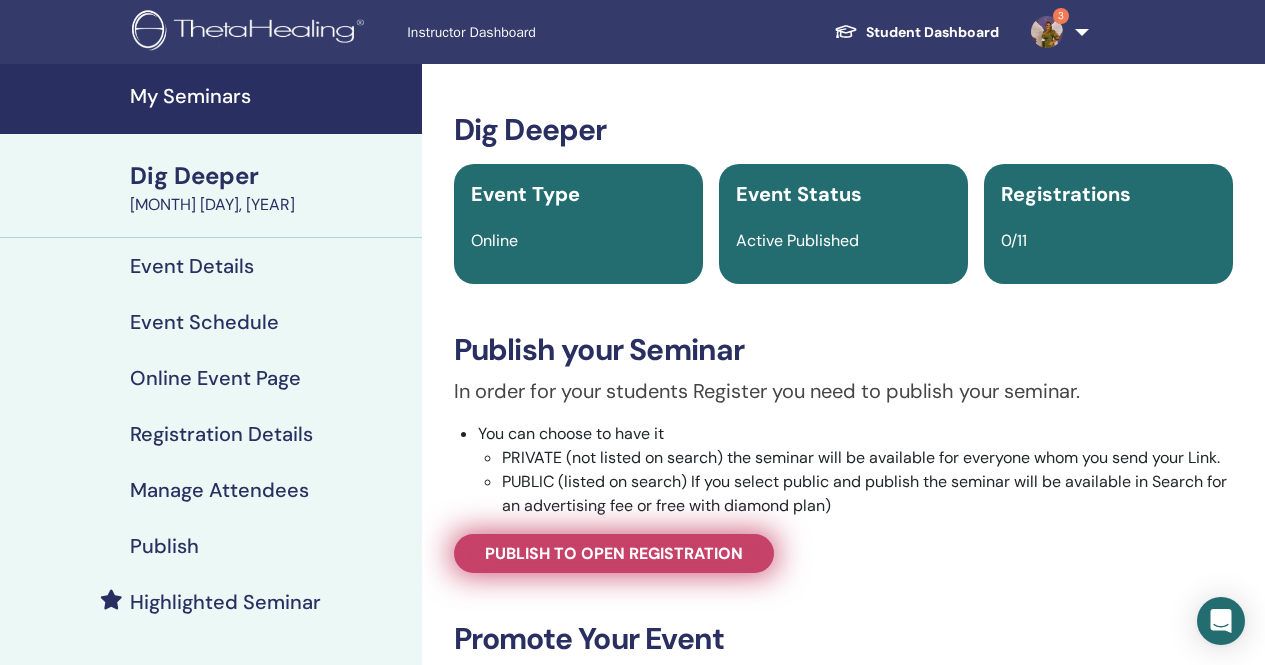 click on "Publish to open registration" at bounding box center (614, 553) 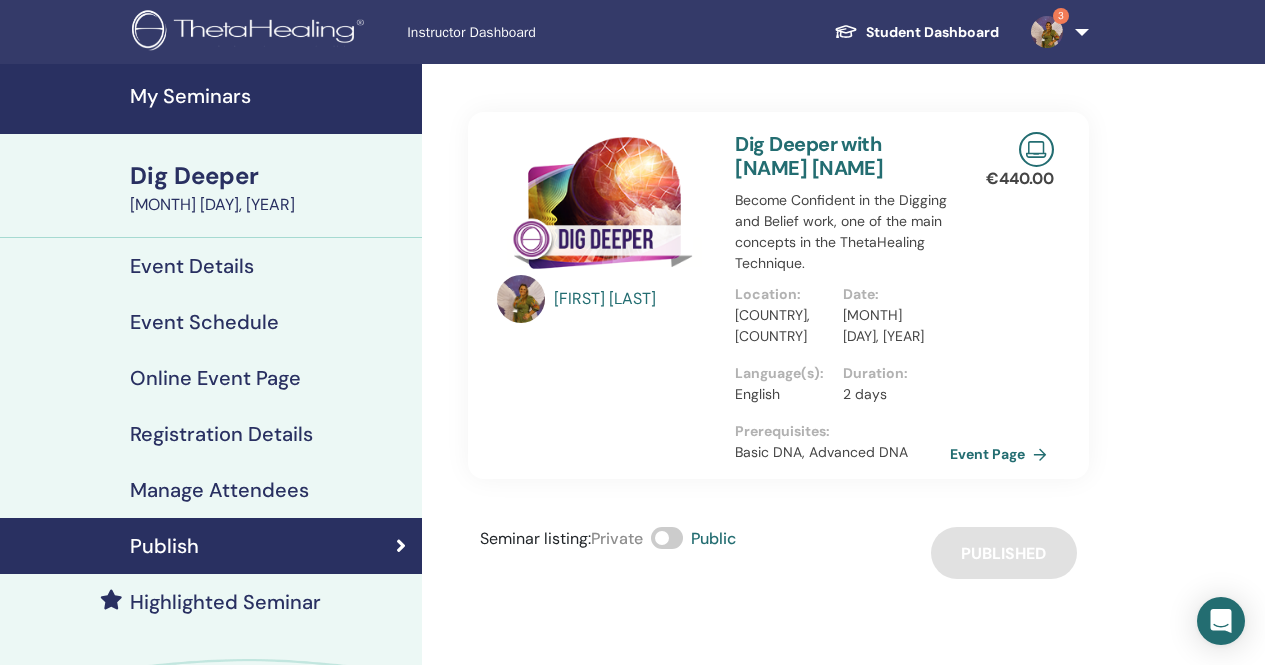 click on "Dig Deeper" at bounding box center (270, 176) 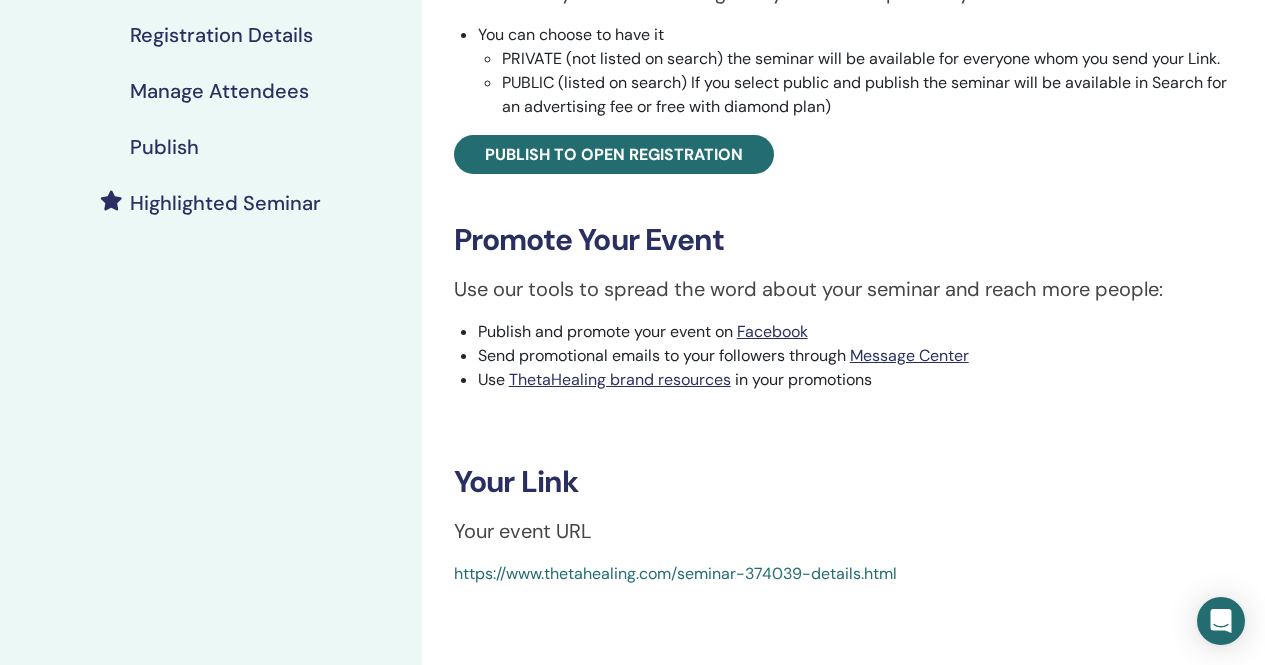 scroll, scrollTop: 400, scrollLeft: 0, axis: vertical 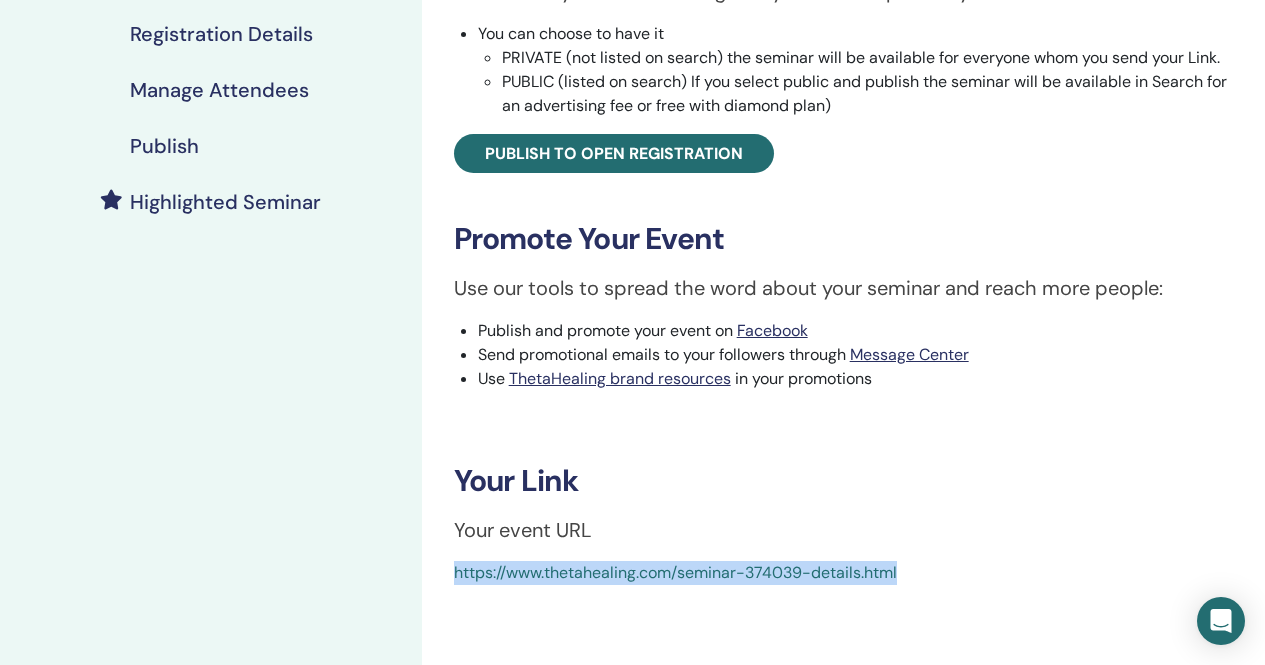 drag, startPoint x: 923, startPoint y: 572, endPoint x: 453, endPoint y: 574, distance: 470.00424 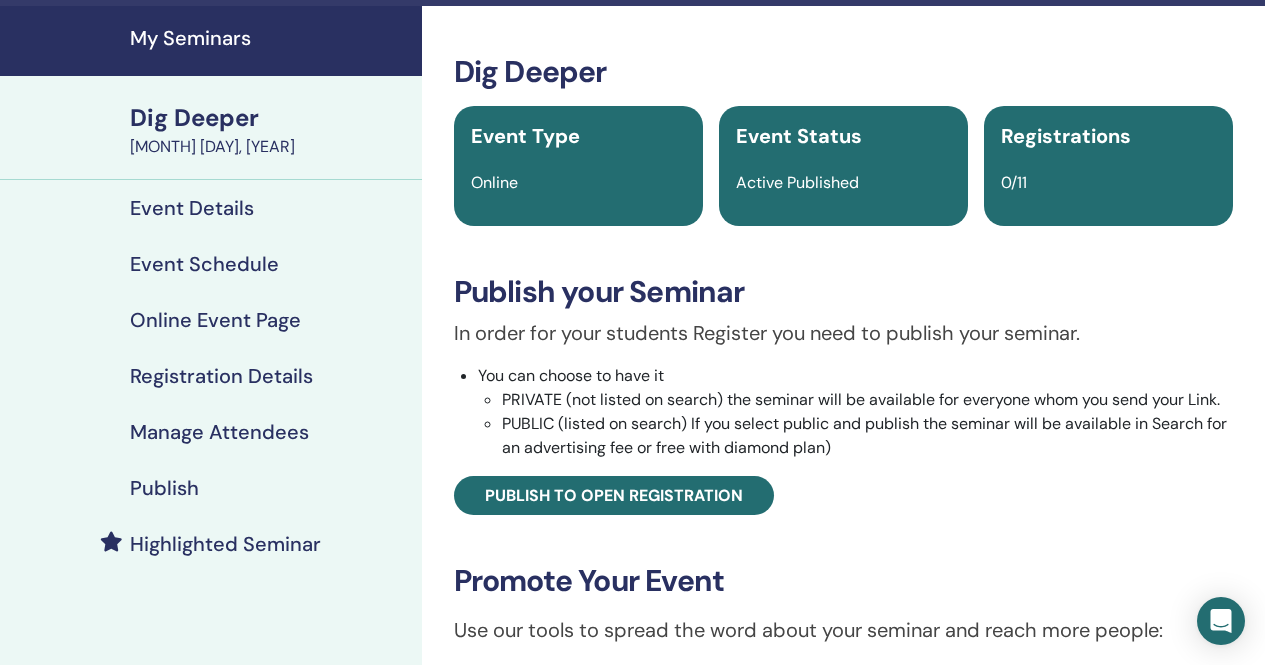 scroll, scrollTop: 0, scrollLeft: 0, axis: both 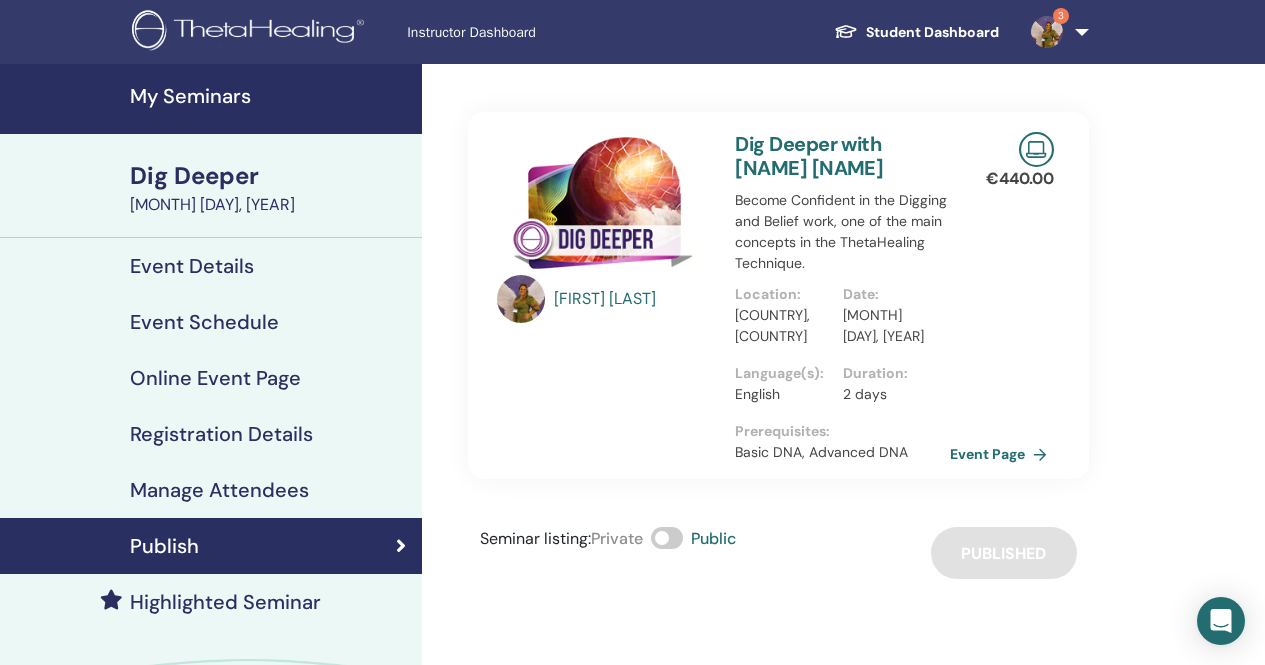 click on "My Seminars" at bounding box center [270, 96] 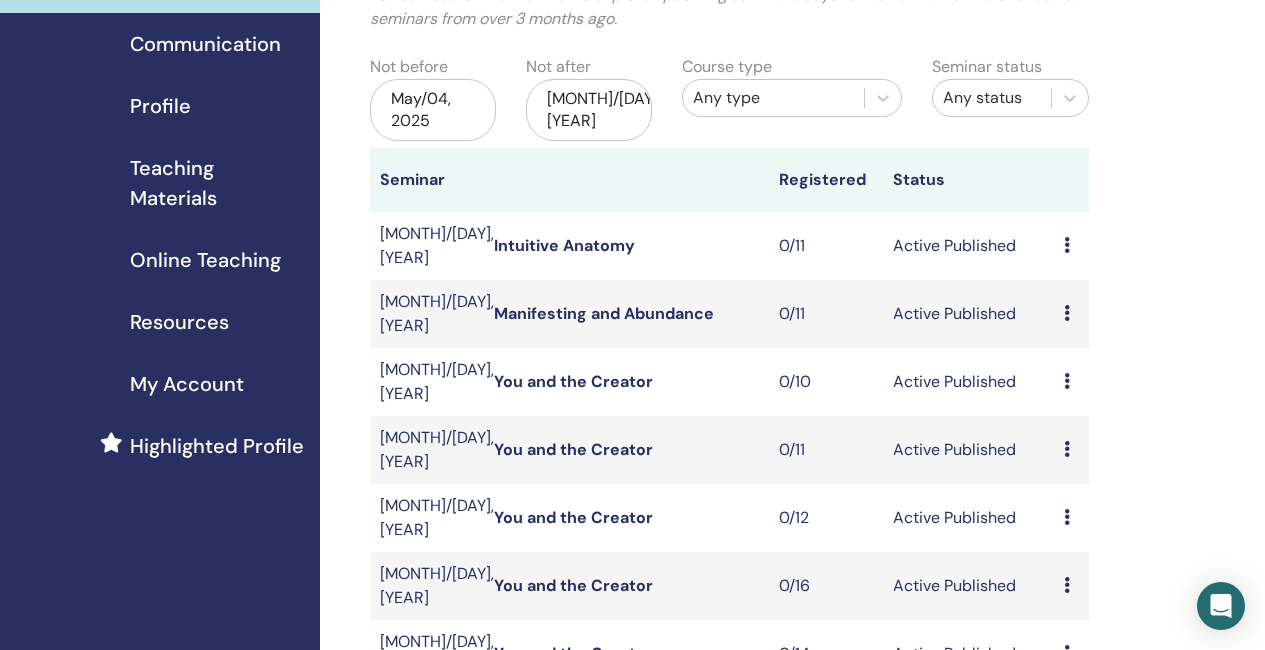 scroll, scrollTop: 200, scrollLeft: 0, axis: vertical 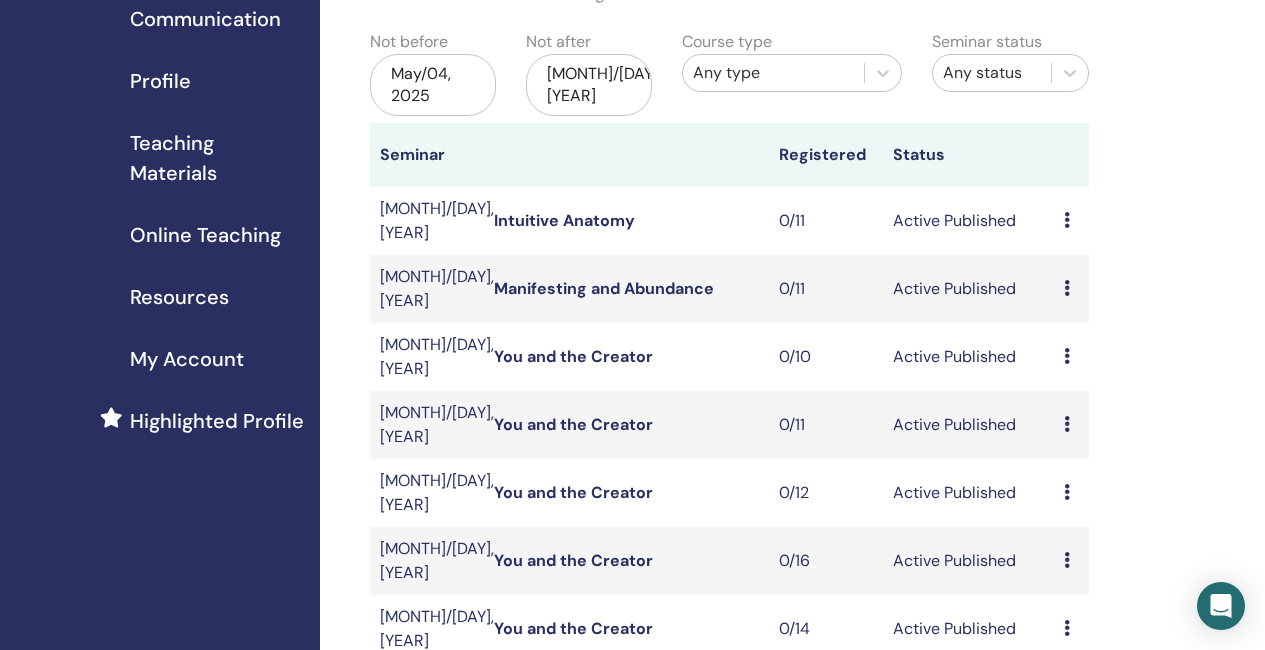 click on "You and the Creator" at bounding box center [573, 424] 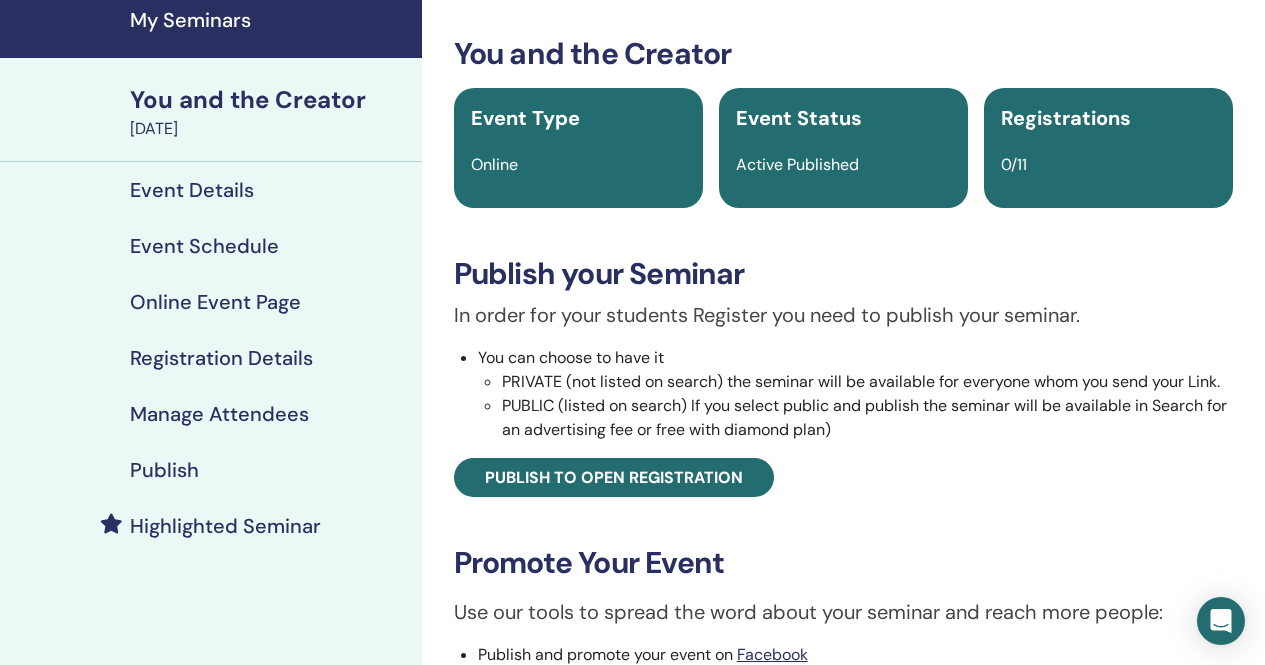 scroll, scrollTop: 100, scrollLeft: 0, axis: vertical 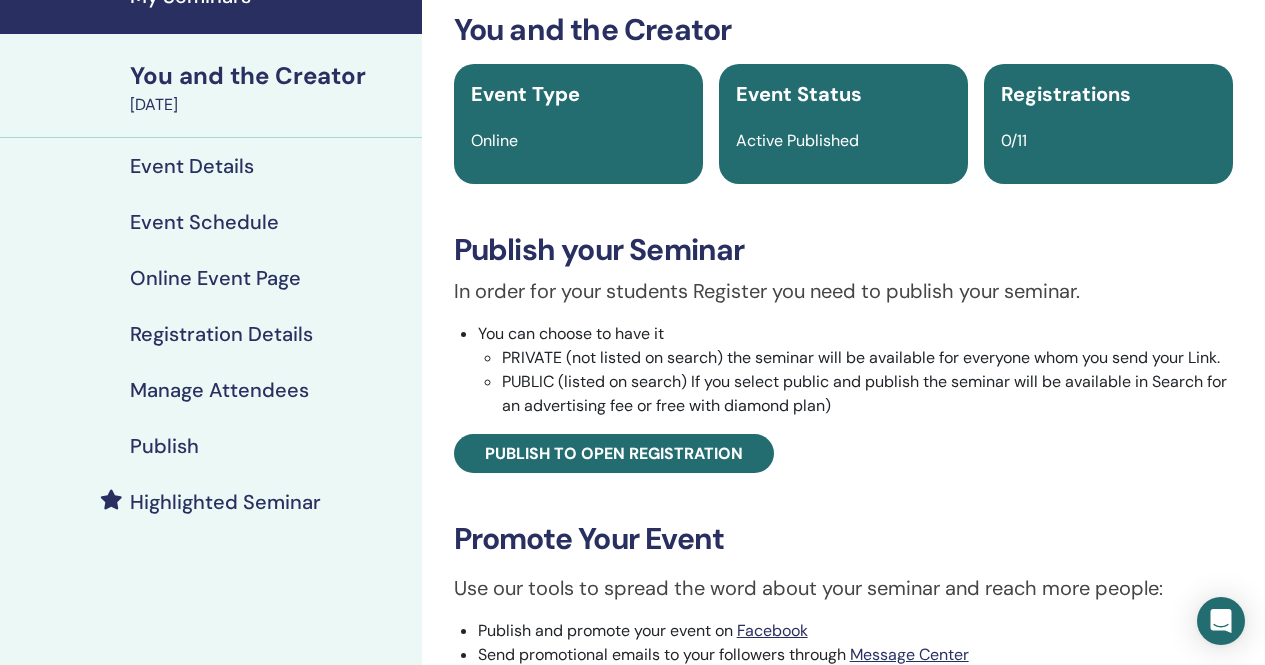 click on "[DATE]" at bounding box center [270, 105] 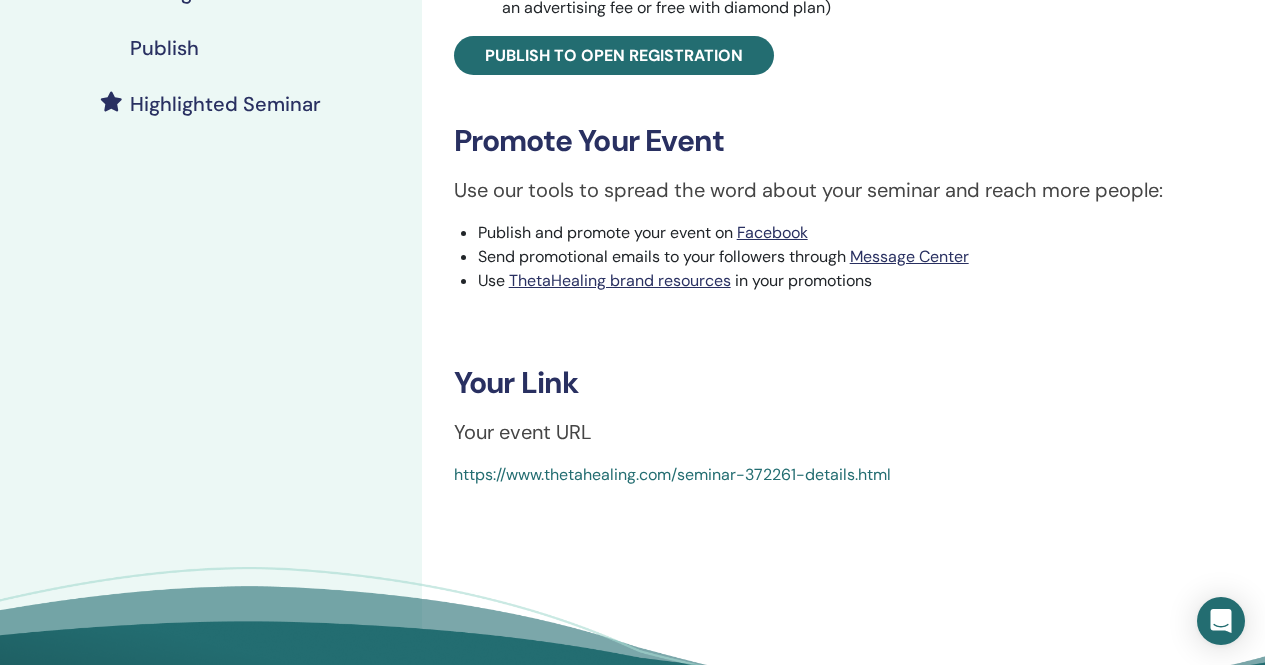 scroll, scrollTop: 500, scrollLeft: 0, axis: vertical 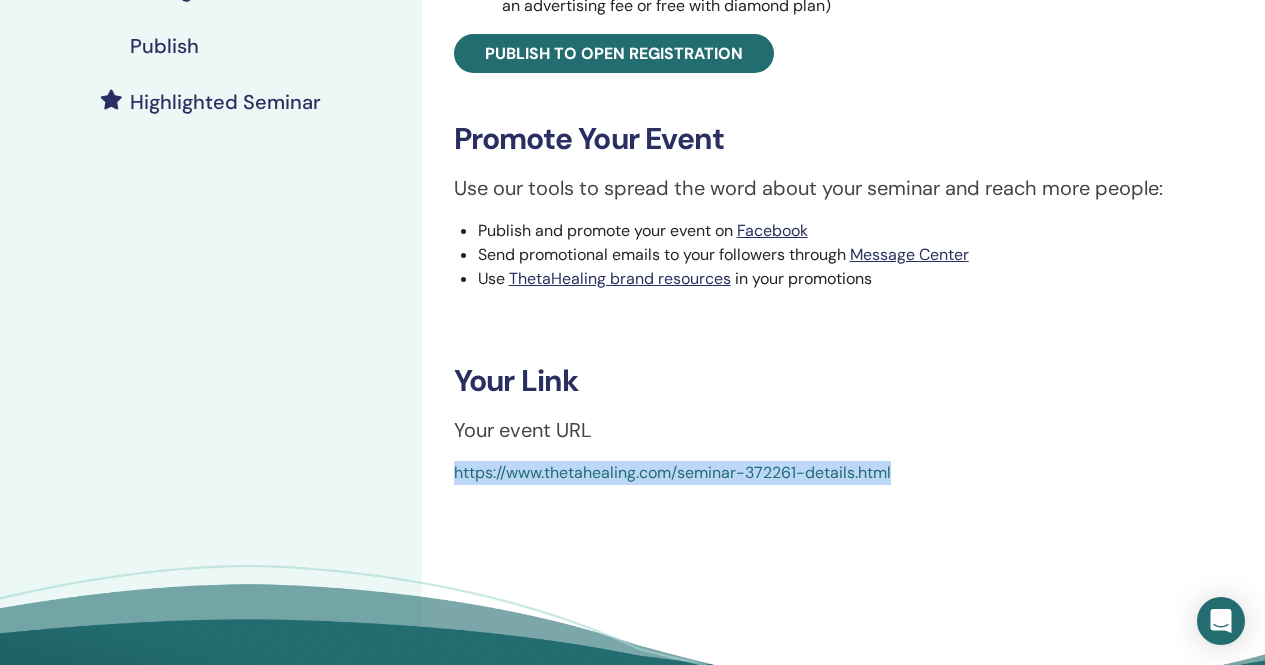 drag, startPoint x: 915, startPoint y: 471, endPoint x: 448, endPoint y: 489, distance: 467.34677 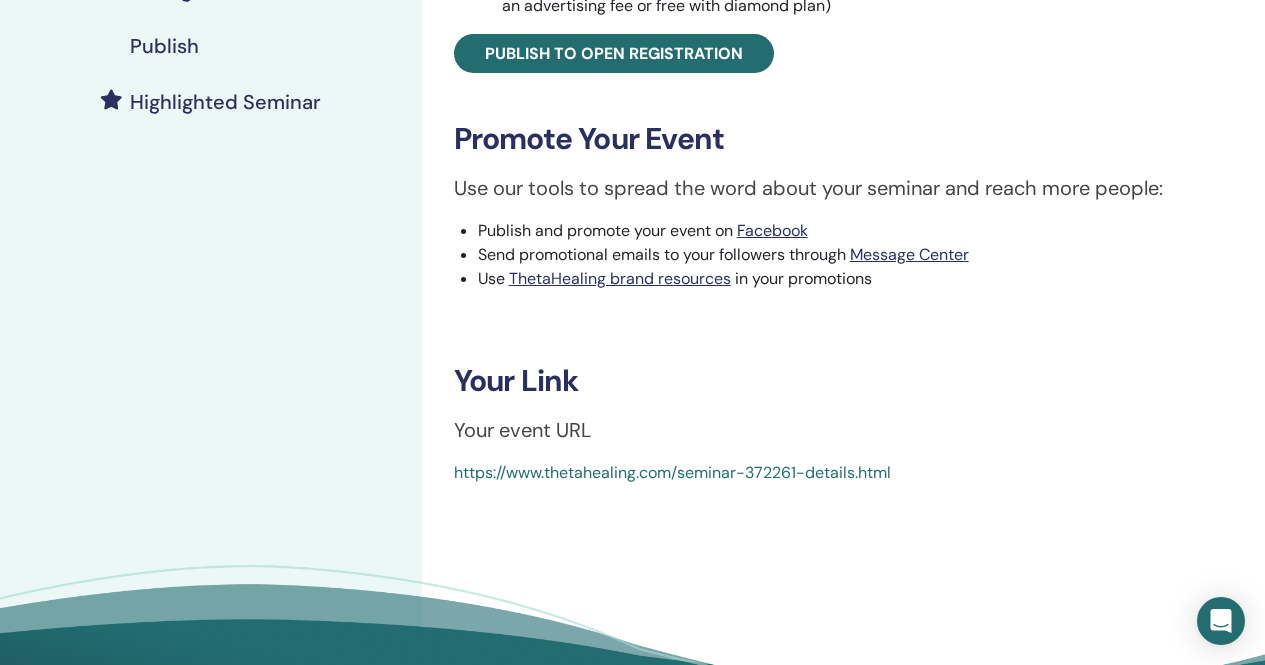 scroll, scrollTop: 0, scrollLeft: 0, axis: both 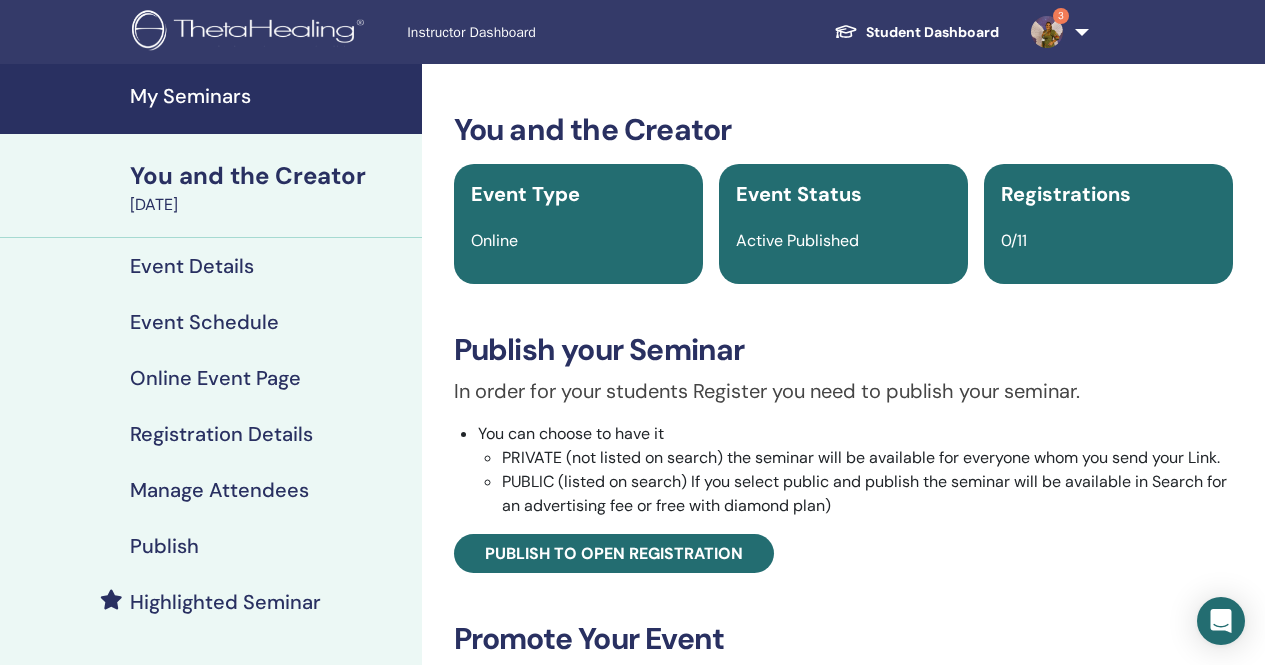 click on "My Seminars" at bounding box center [270, 96] 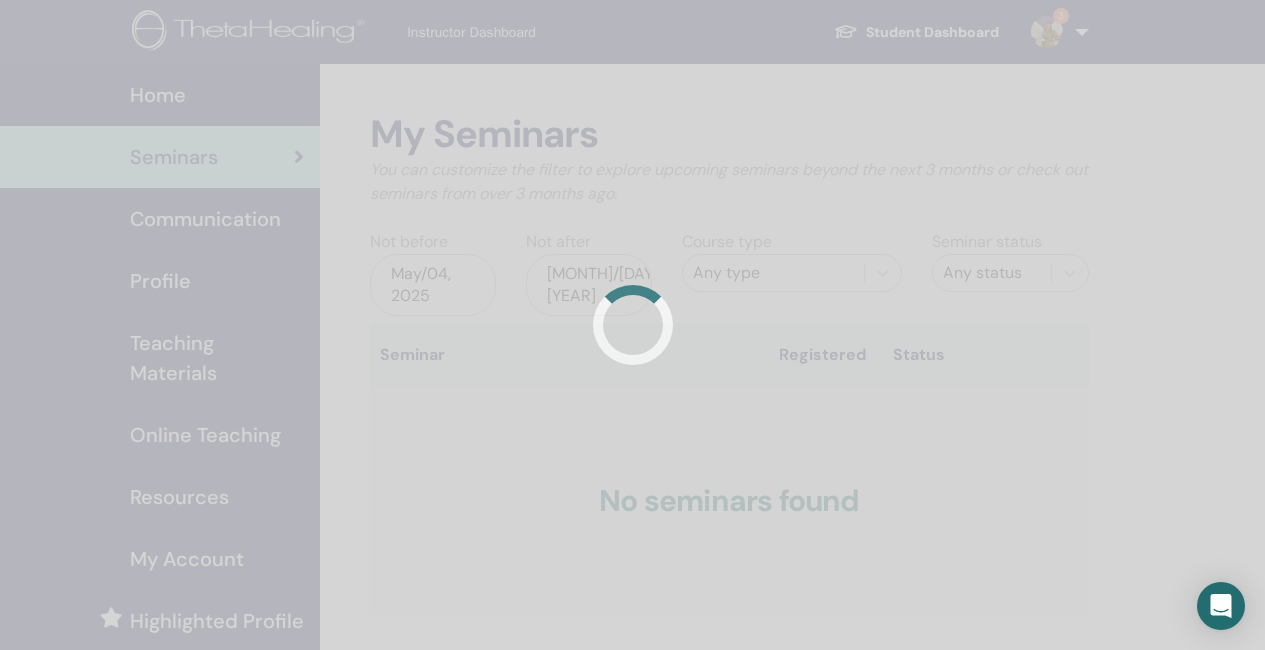 scroll, scrollTop: 0, scrollLeft: 0, axis: both 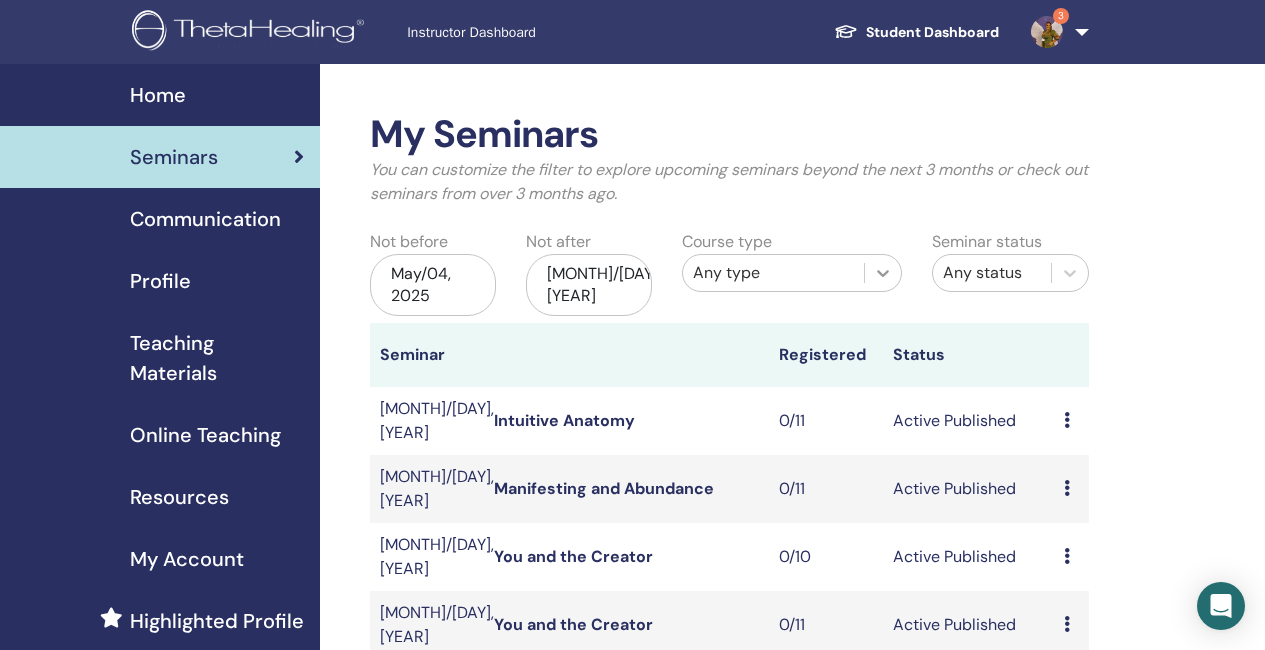 click 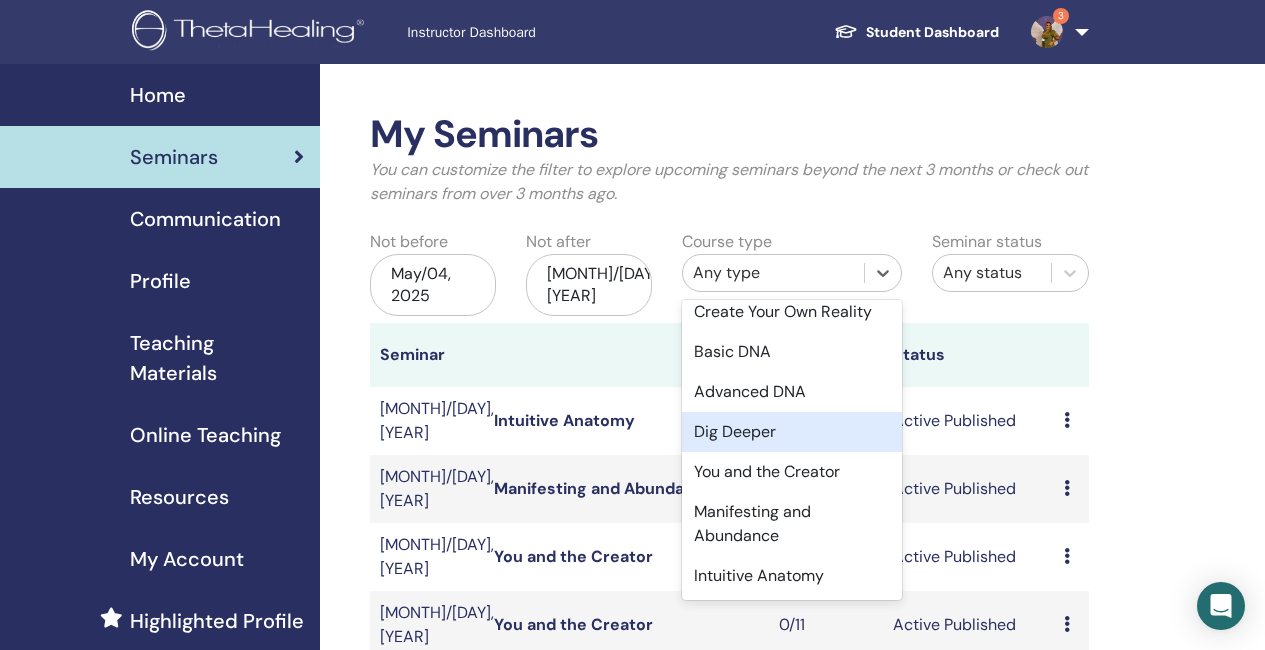 scroll, scrollTop: 100, scrollLeft: 0, axis: vertical 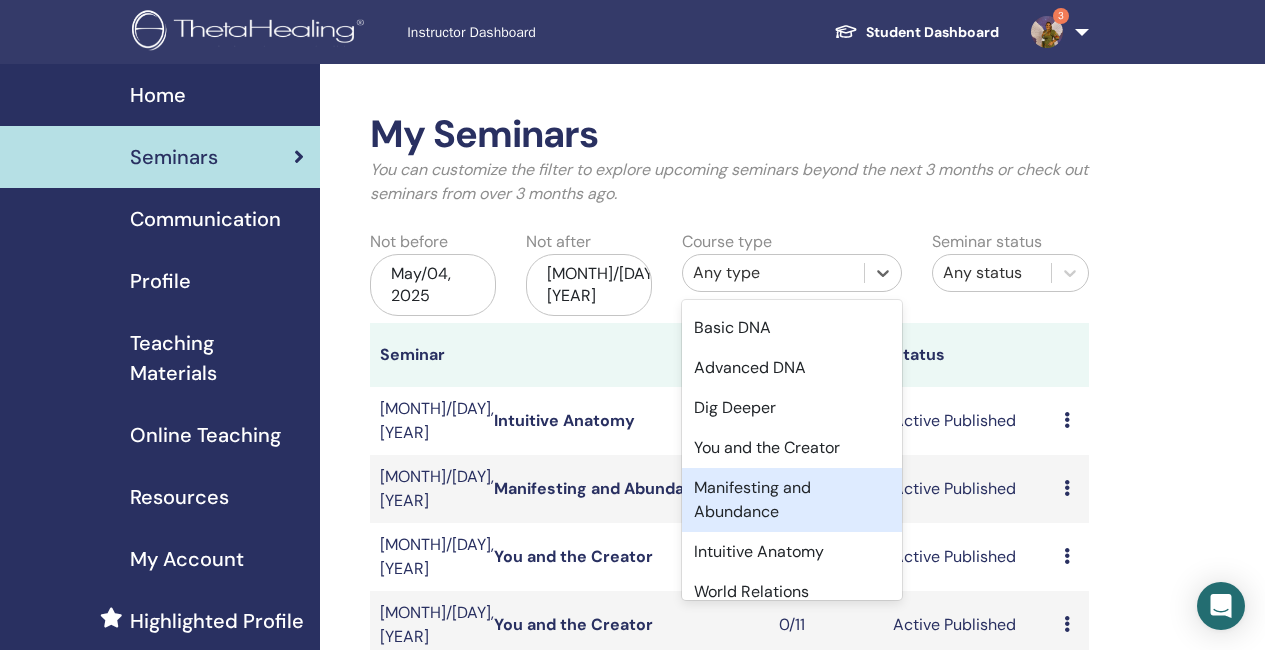 click on "Manifesting and Abundance" at bounding box center [792, 500] 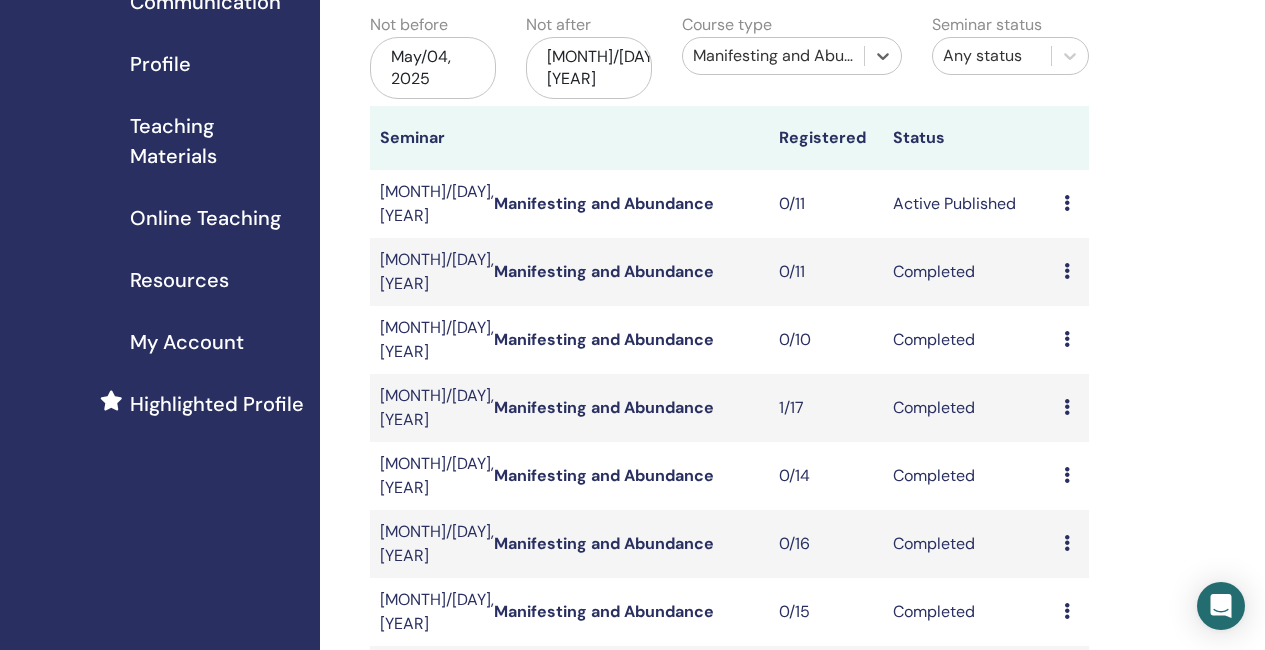 scroll, scrollTop: 200, scrollLeft: 0, axis: vertical 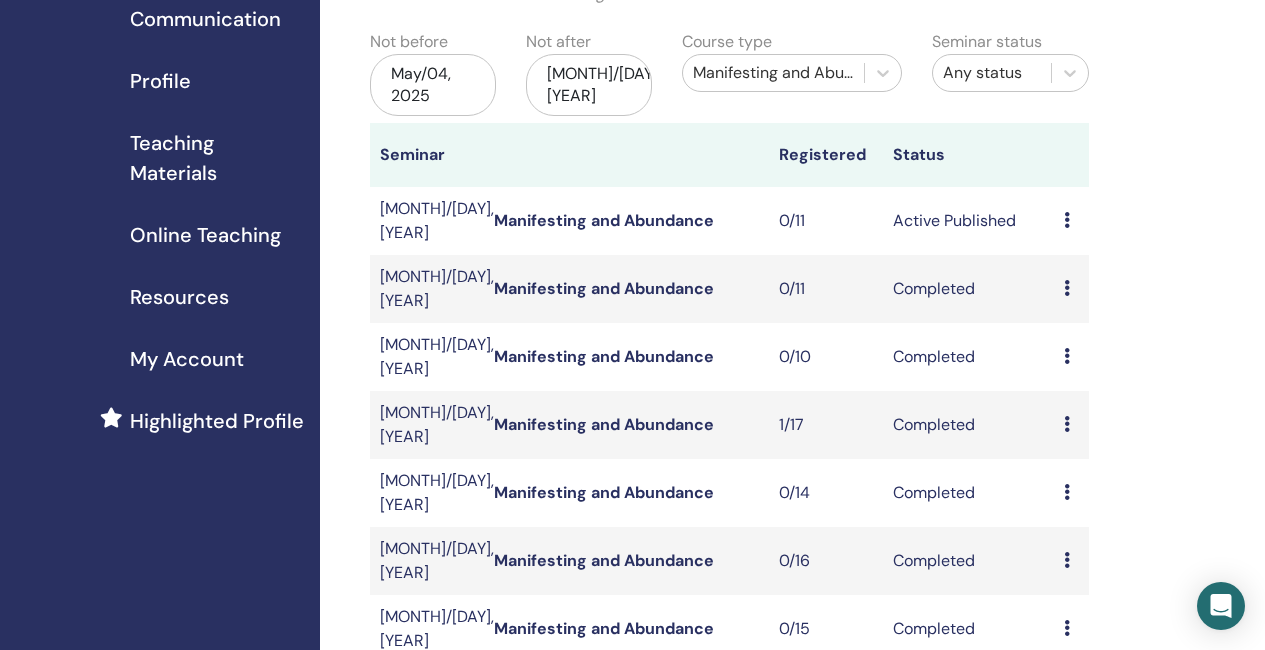 click on "May/04, 2025" at bounding box center [433, 85] 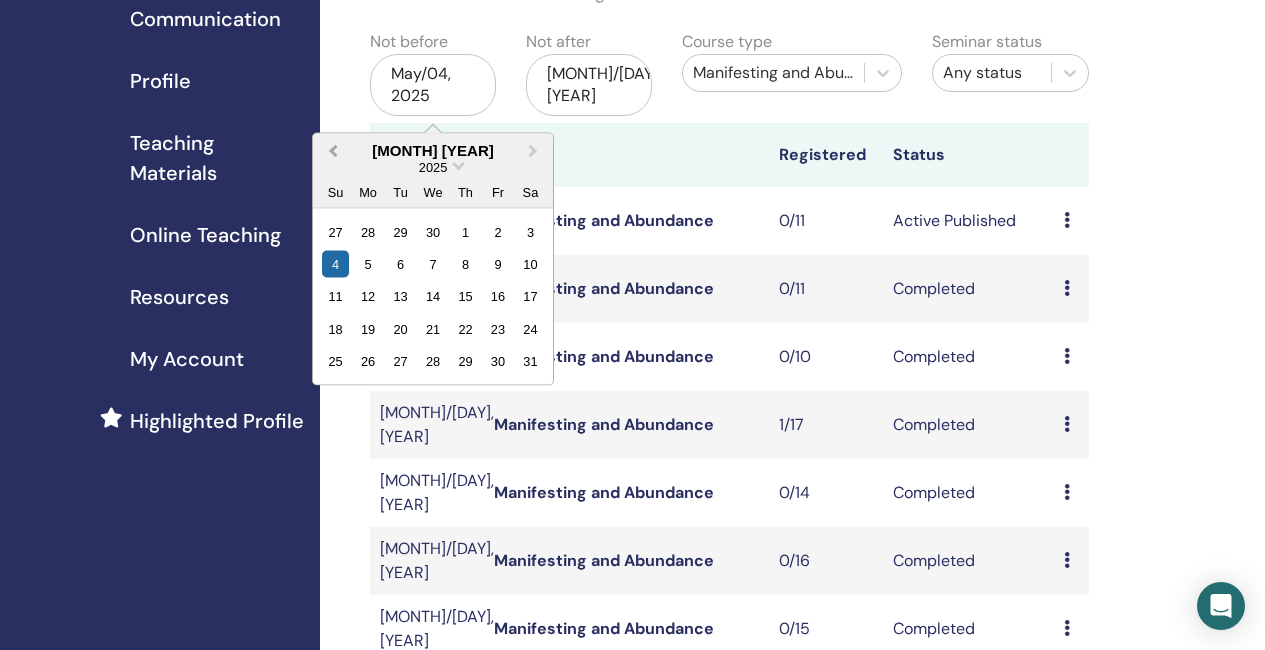 click on "Previous Month" at bounding box center (333, 150) 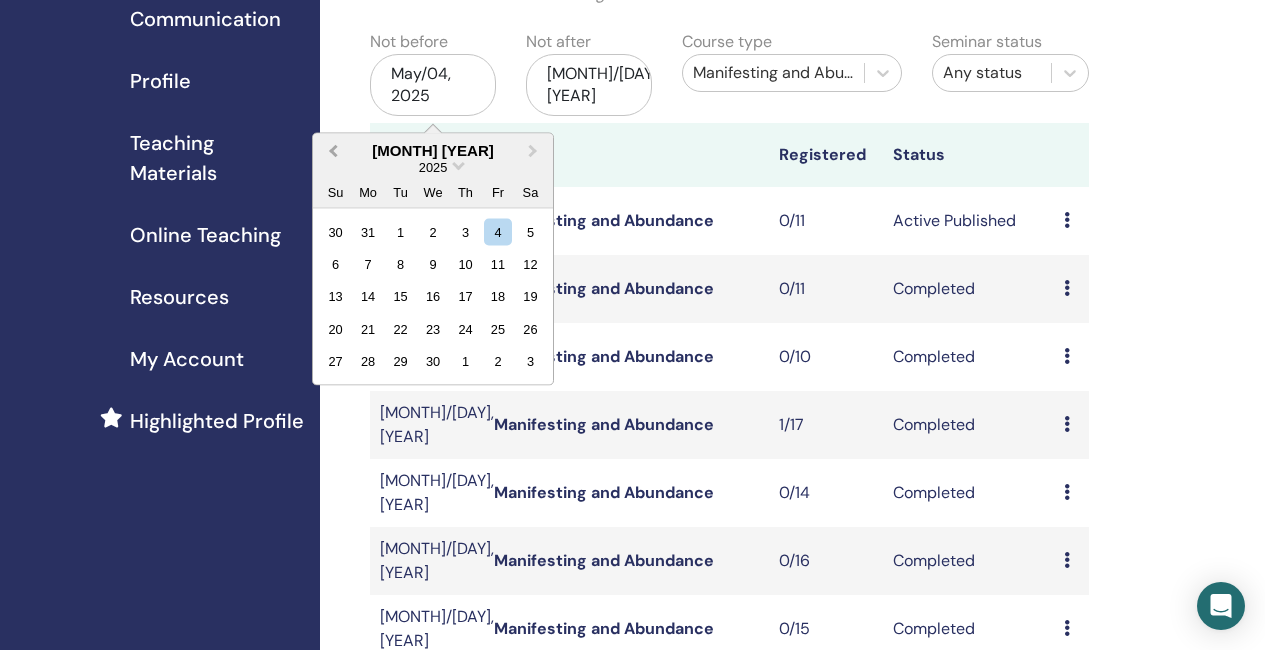click on "Previous Month" at bounding box center (333, 150) 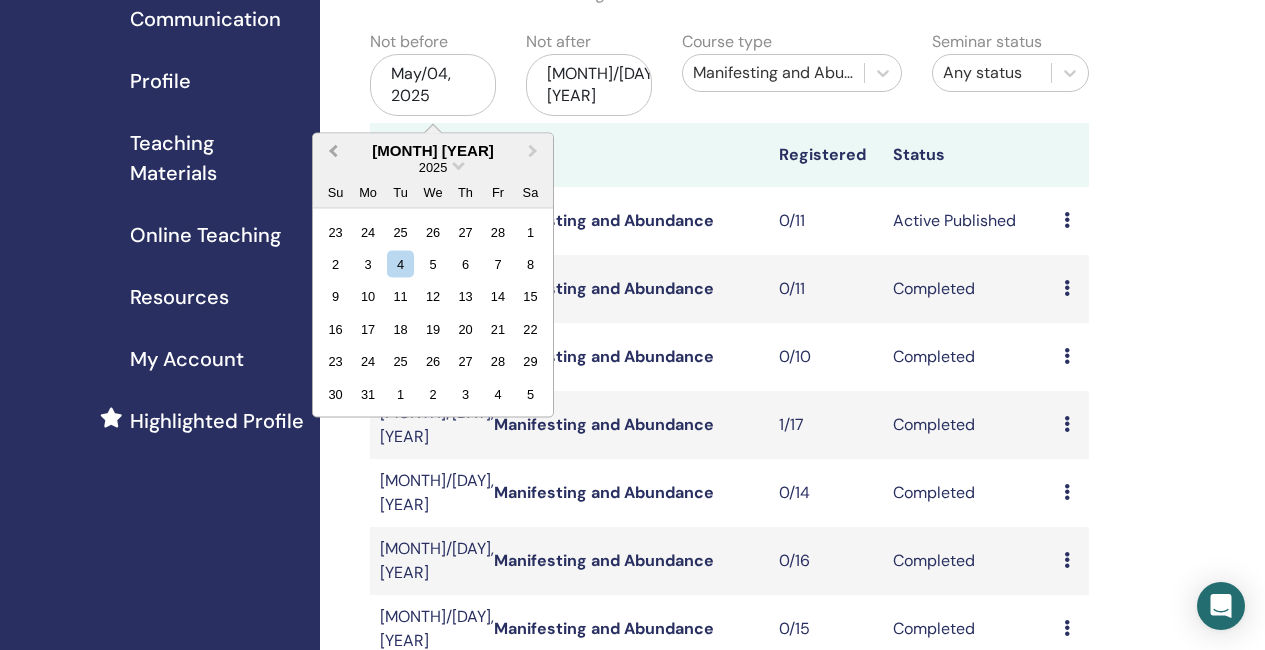 click on "Previous Month" at bounding box center (333, 150) 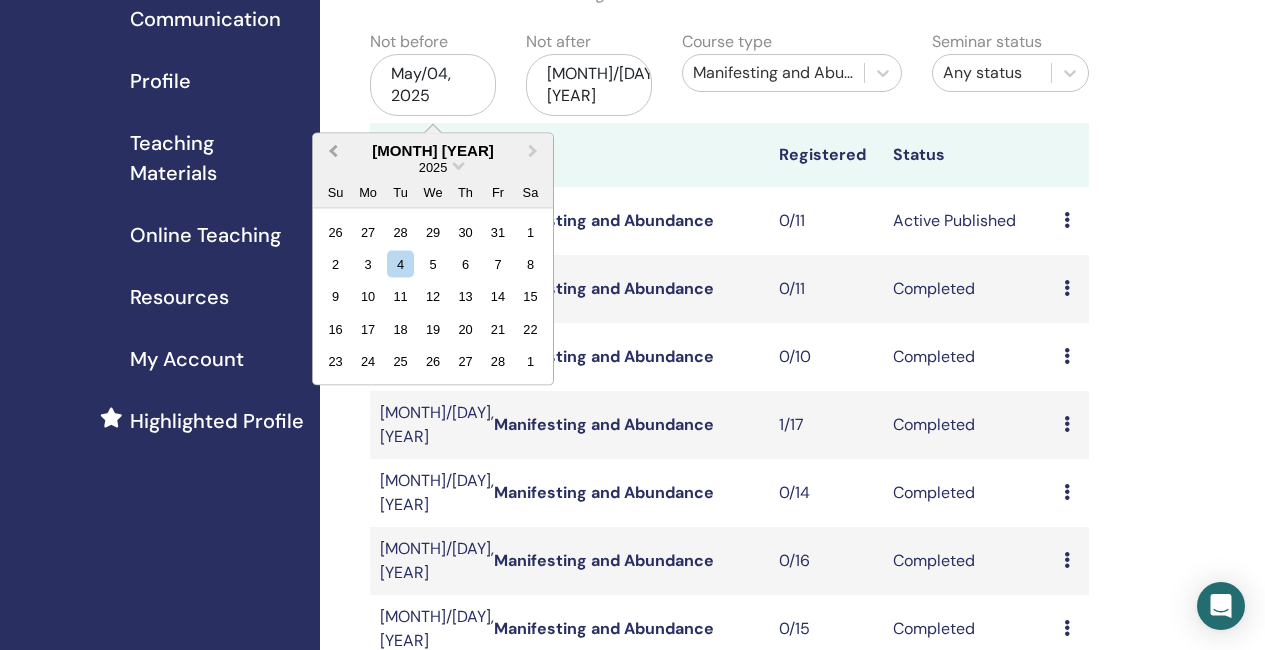 click on "Previous Month" at bounding box center (333, 150) 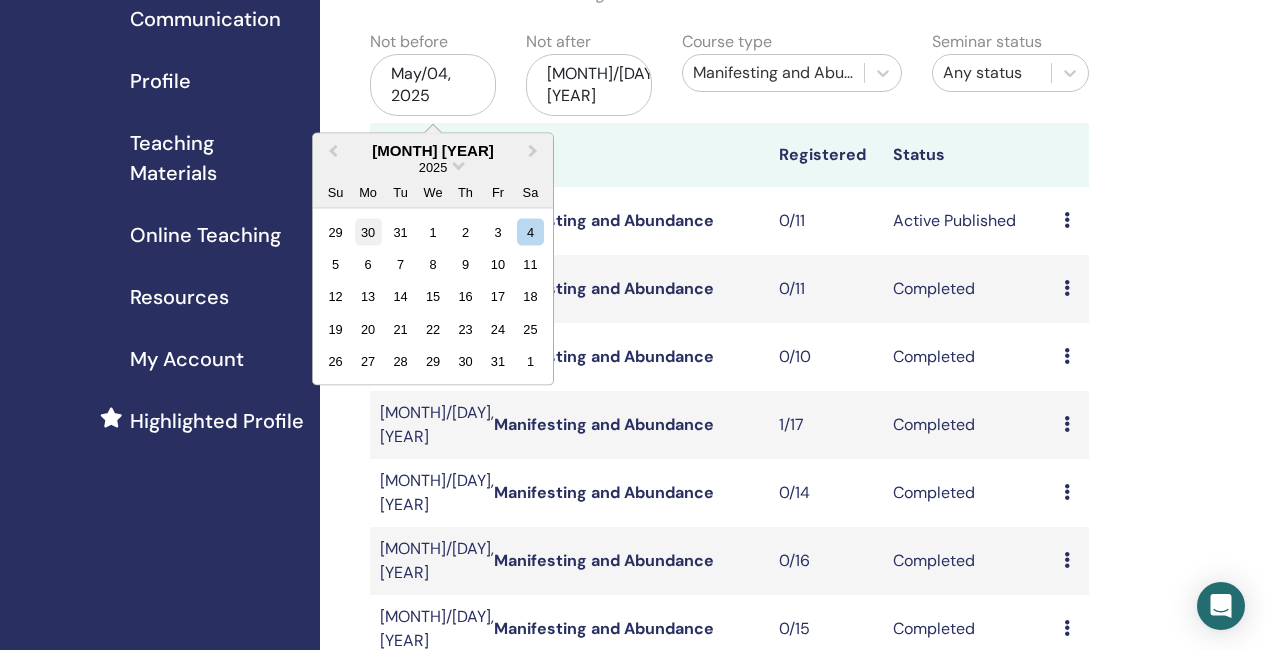 click on "30" at bounding box center (368, 231) 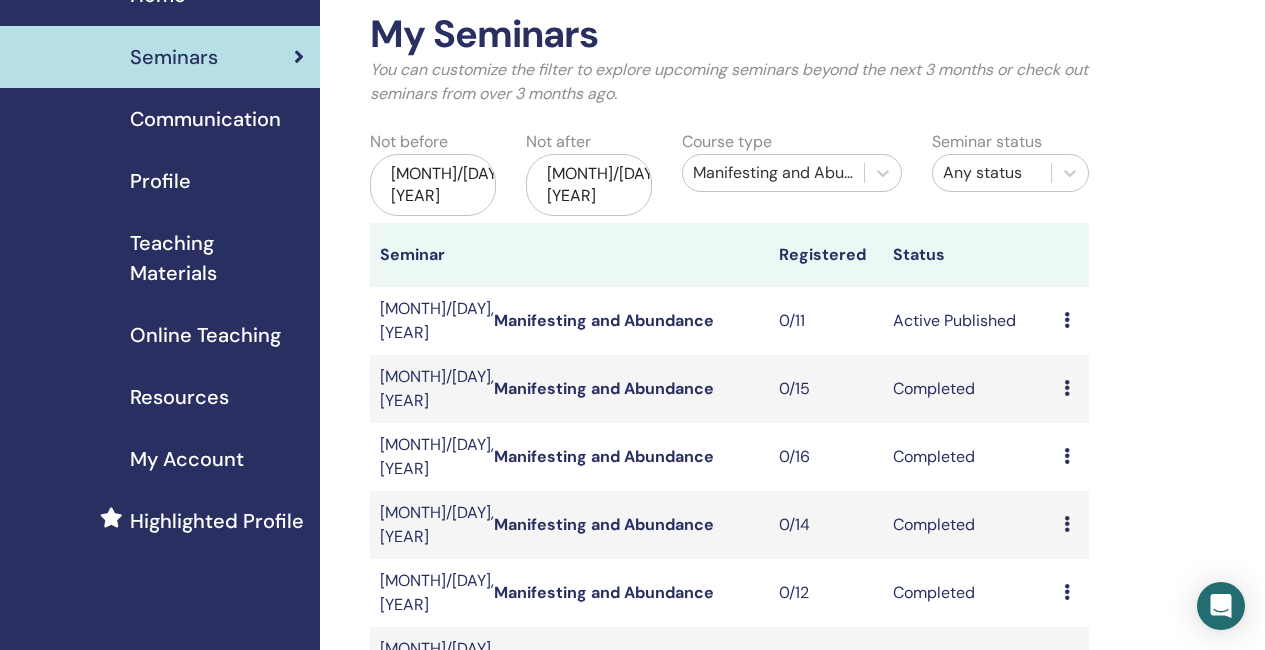 scroll, scrollTop: 100, scrollLeft: 0, axis: vertical 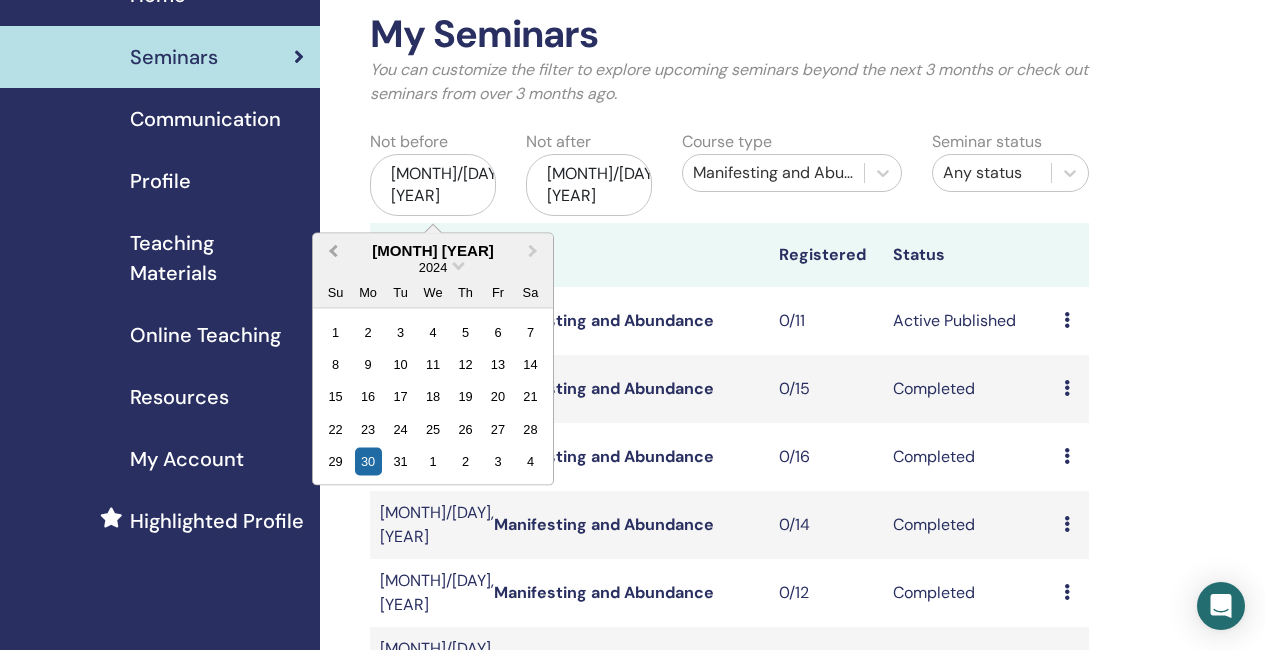 click on "Previous Month" at bounding box center [333, 250] 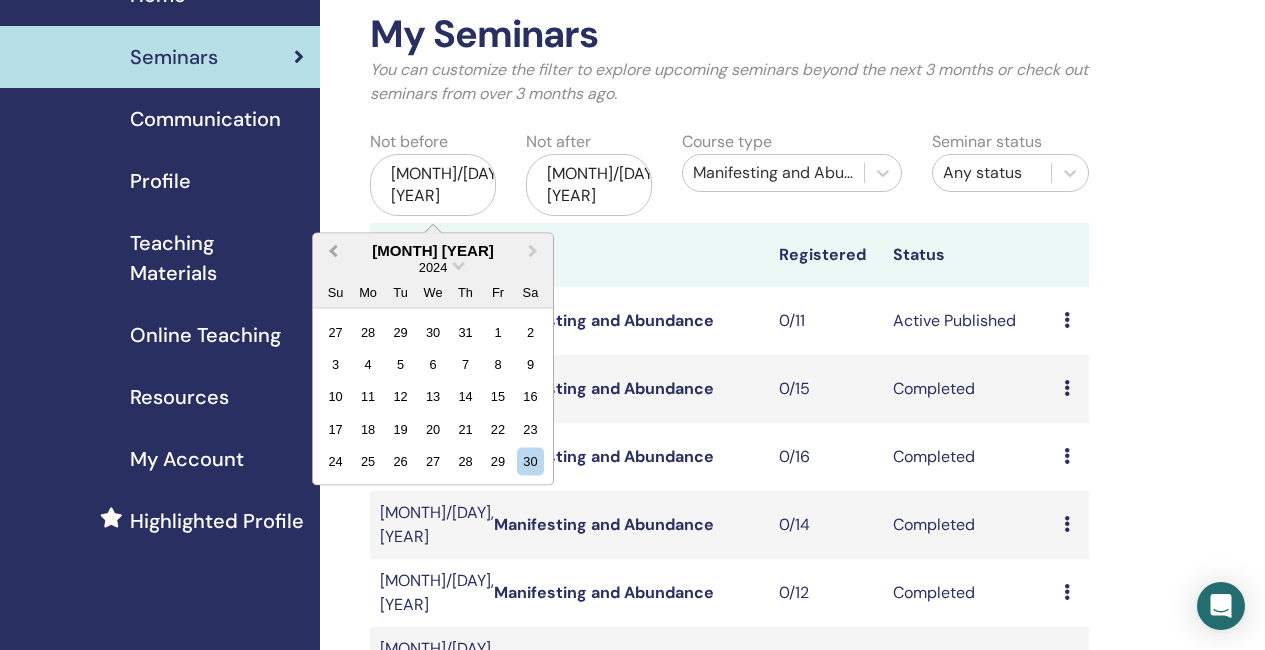click on "Previous Month" at bounding box center (333, 250) 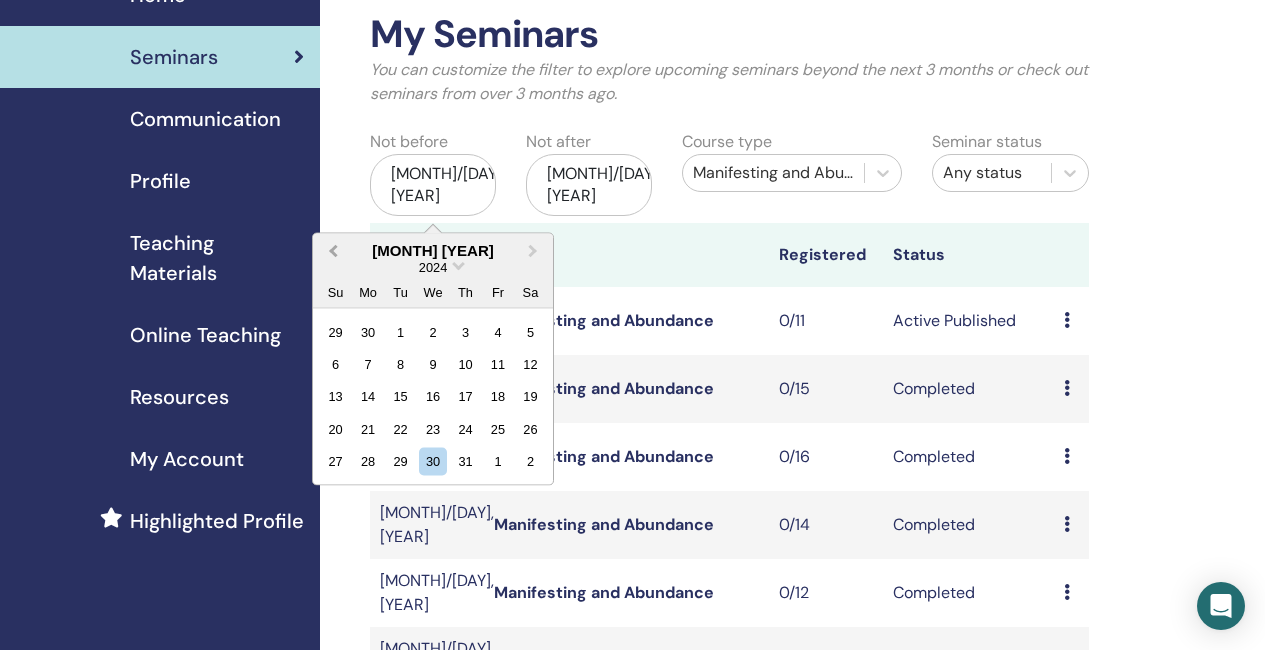 click on "Previous Month" at bounding box center [333, 250] 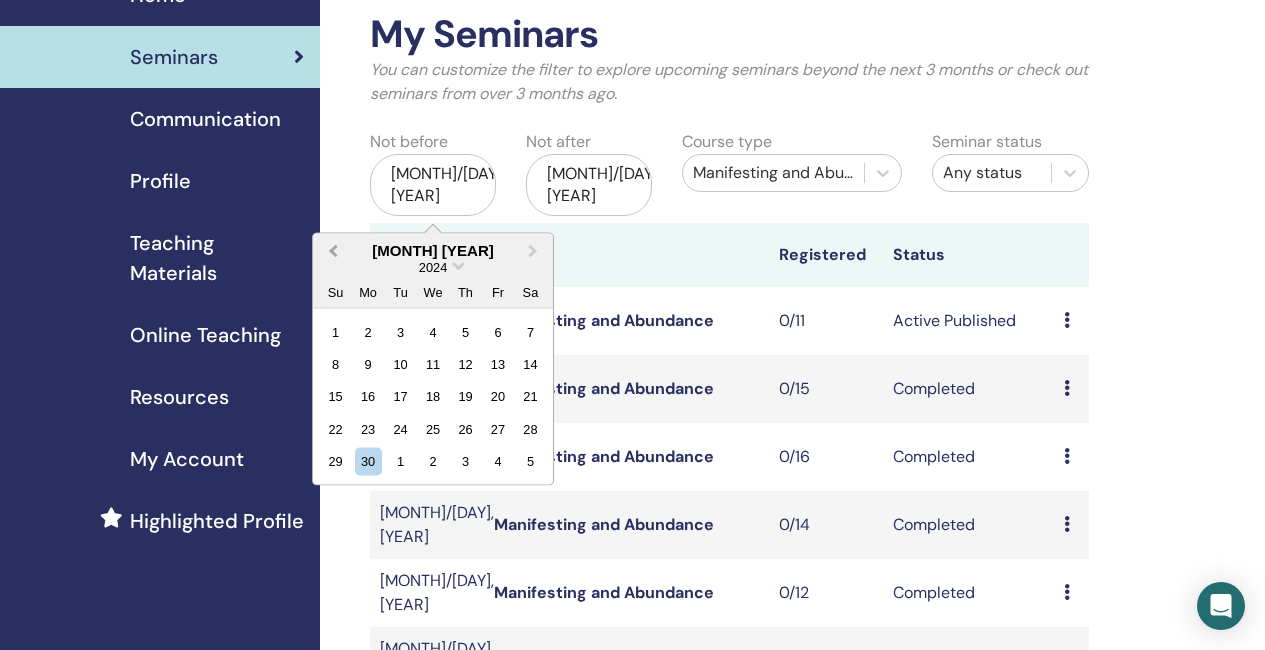 click on "Previous Month" at bounding box center [333, 250] 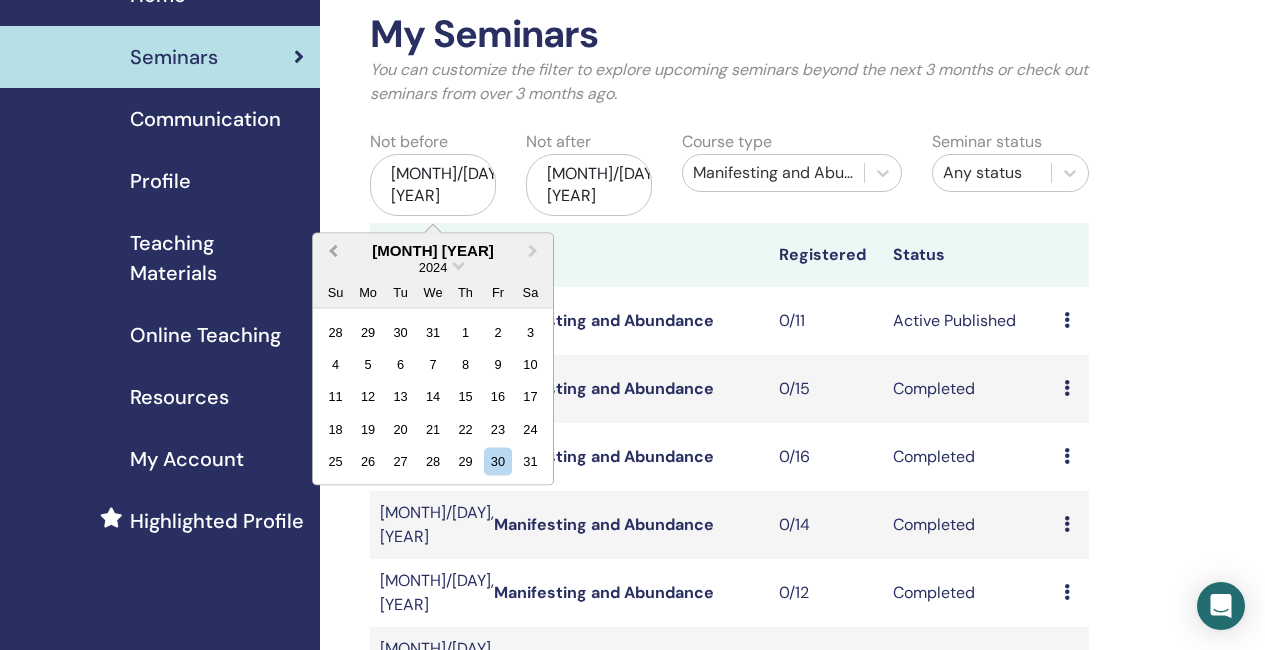 click on "Previous Month" at bounding box center [333, 250] 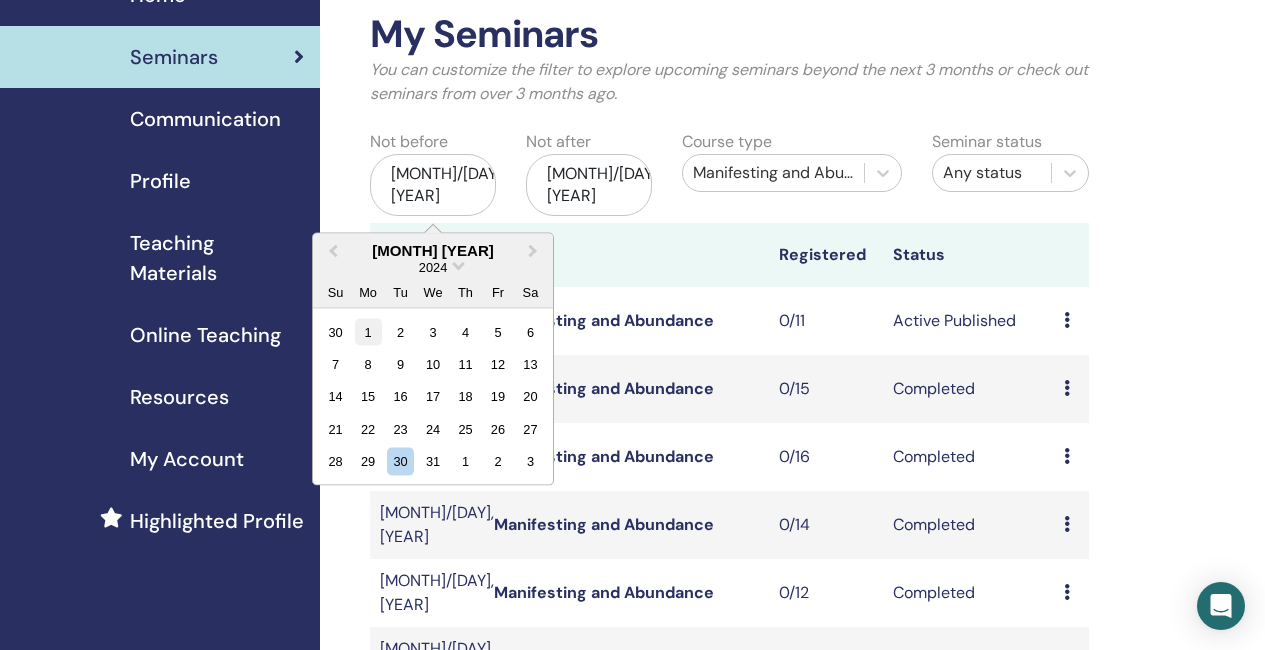 click on "1" at bounding box center (368, 331) 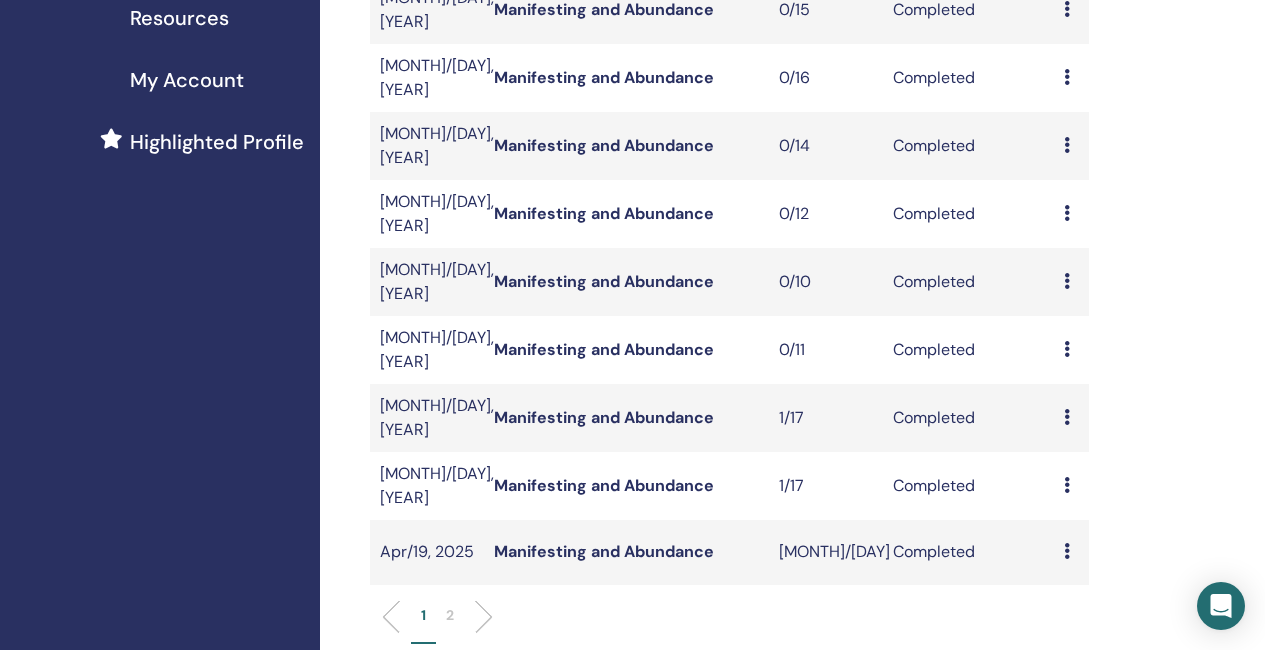 scroll, scrollTop: 500, scrollLeft: 0, axis: vertical 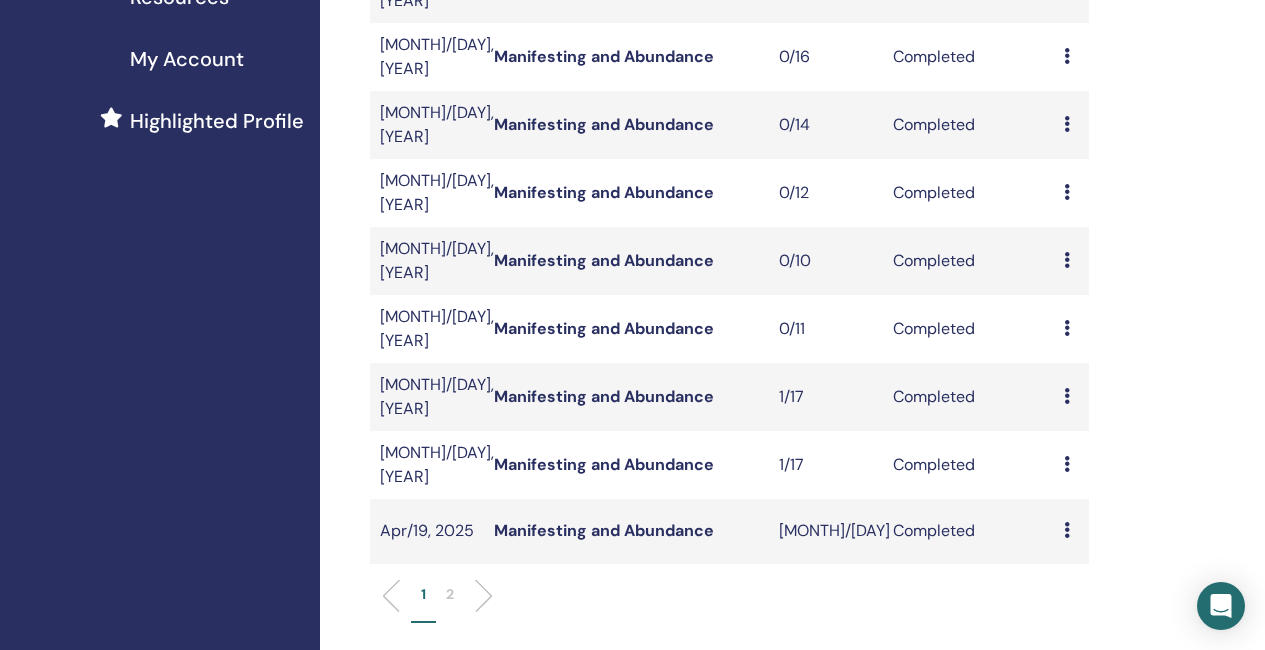 click on "2" at bounding box center [450, 594] 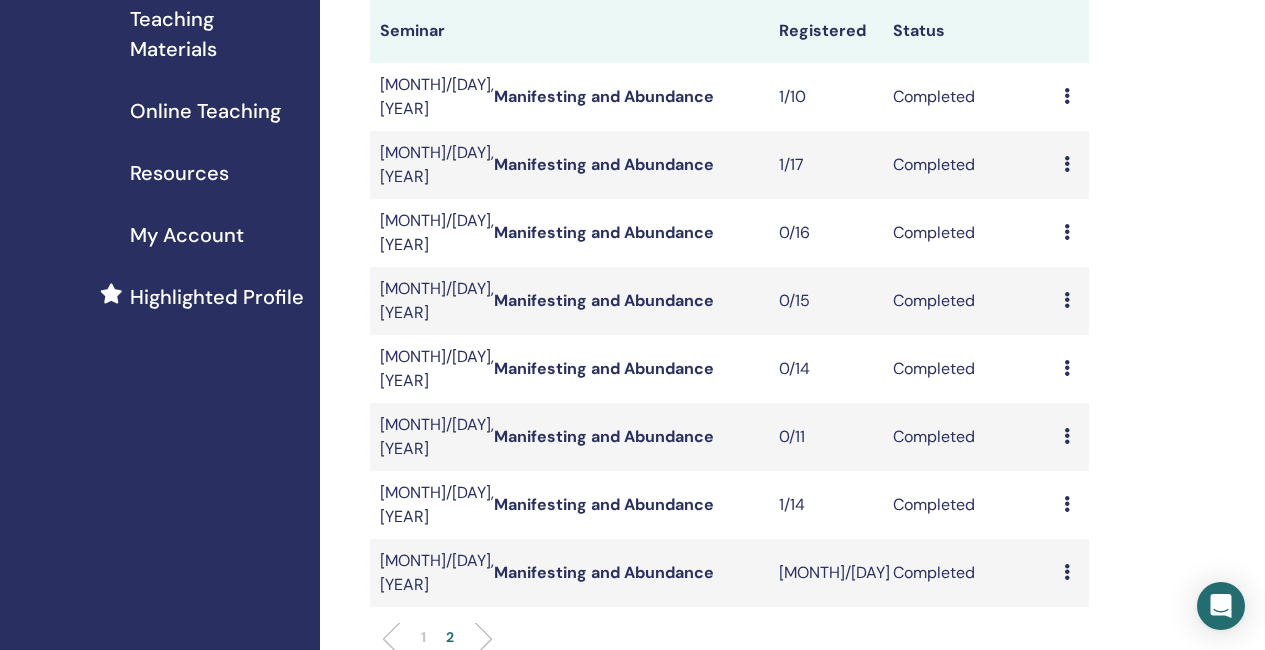 scroll, scrollTop: 300, scrollLeft: 0, axis: vertical 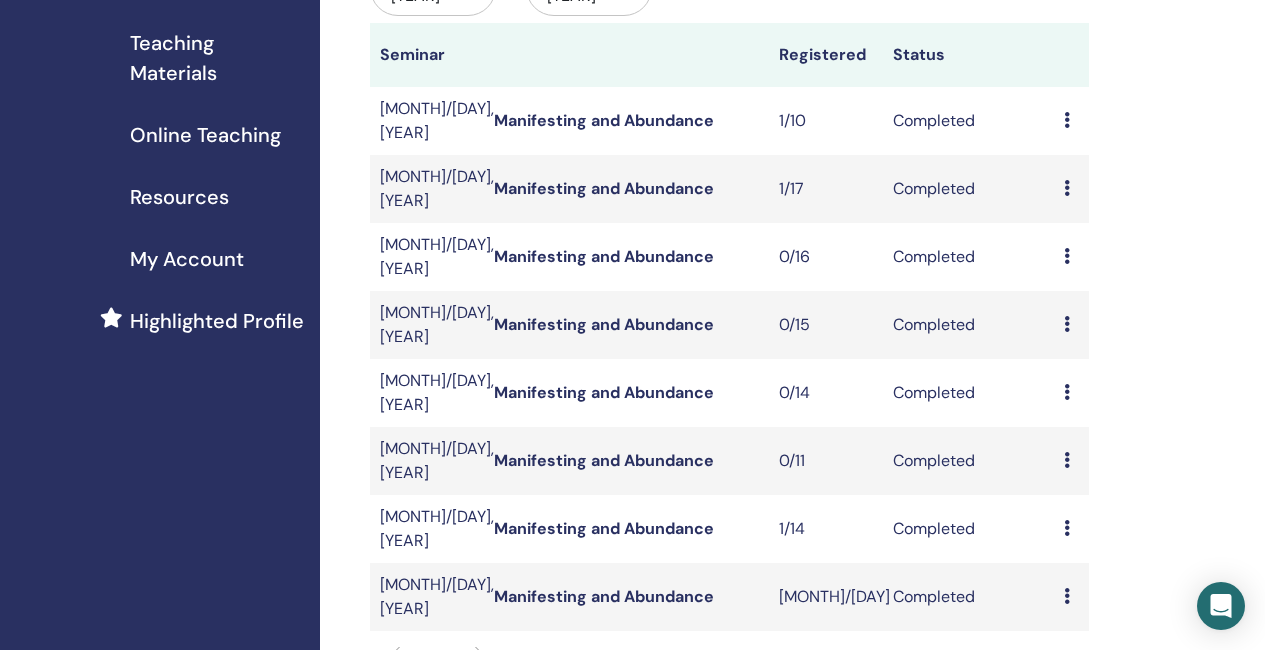 click on "Manifesting and Abundance" at bounding box center (604, 120) 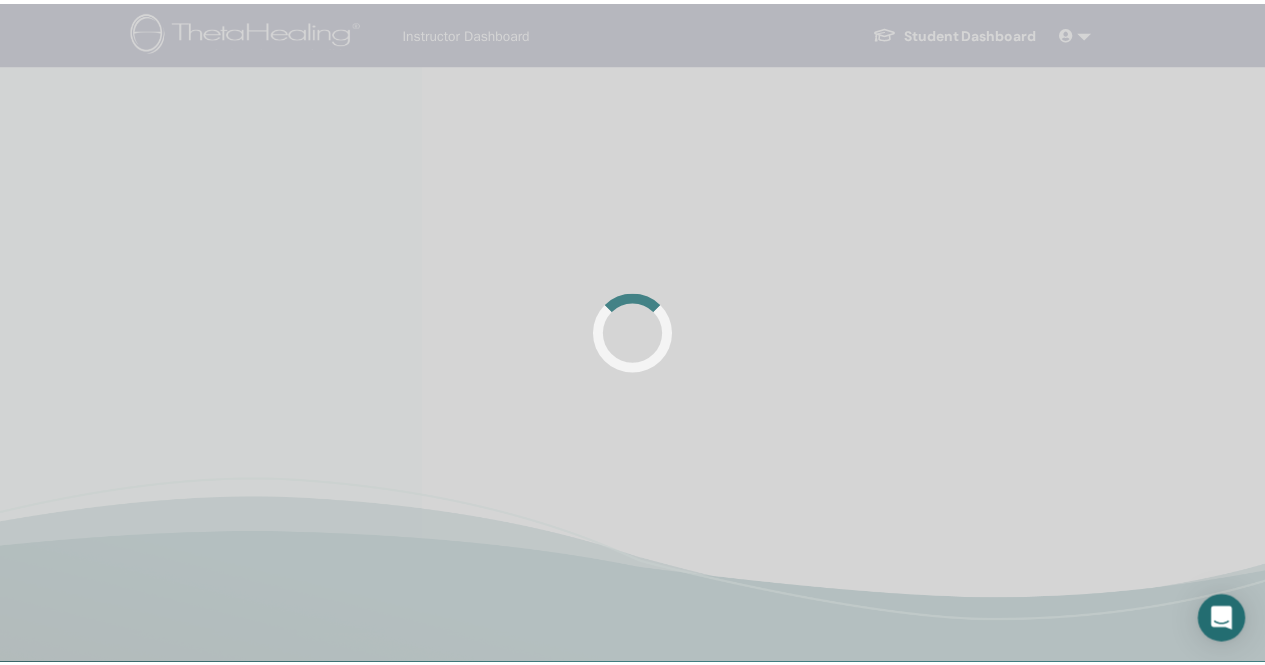 scroll, scrollTop: 0, scrollLeft: 0, axis: both 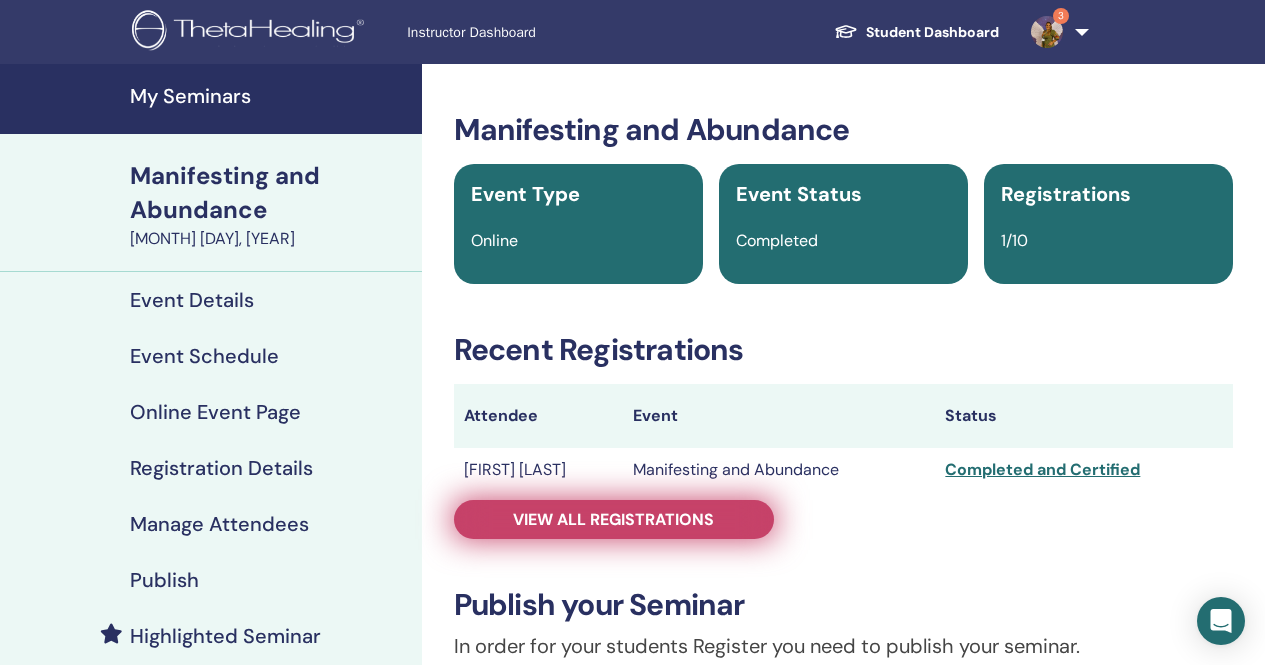 click on "View all registrations" at bounding box center [613, 519] 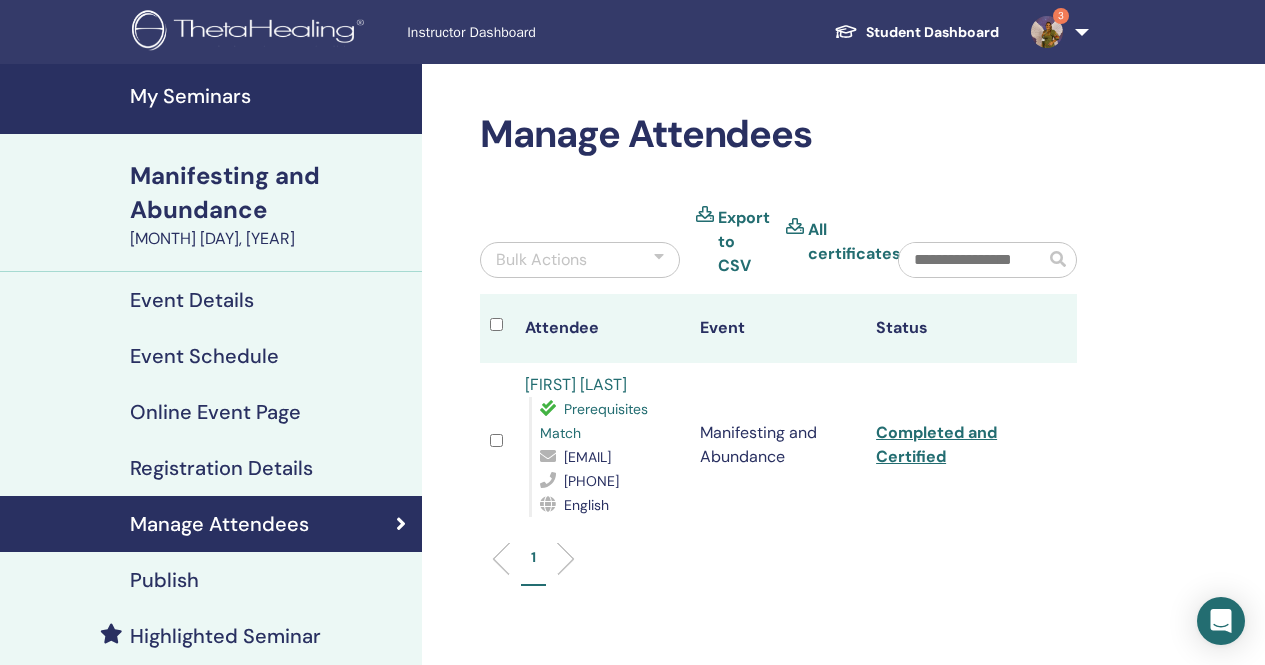 click on "[FIRST] [LAST]" at bounding box center [576, 384] 